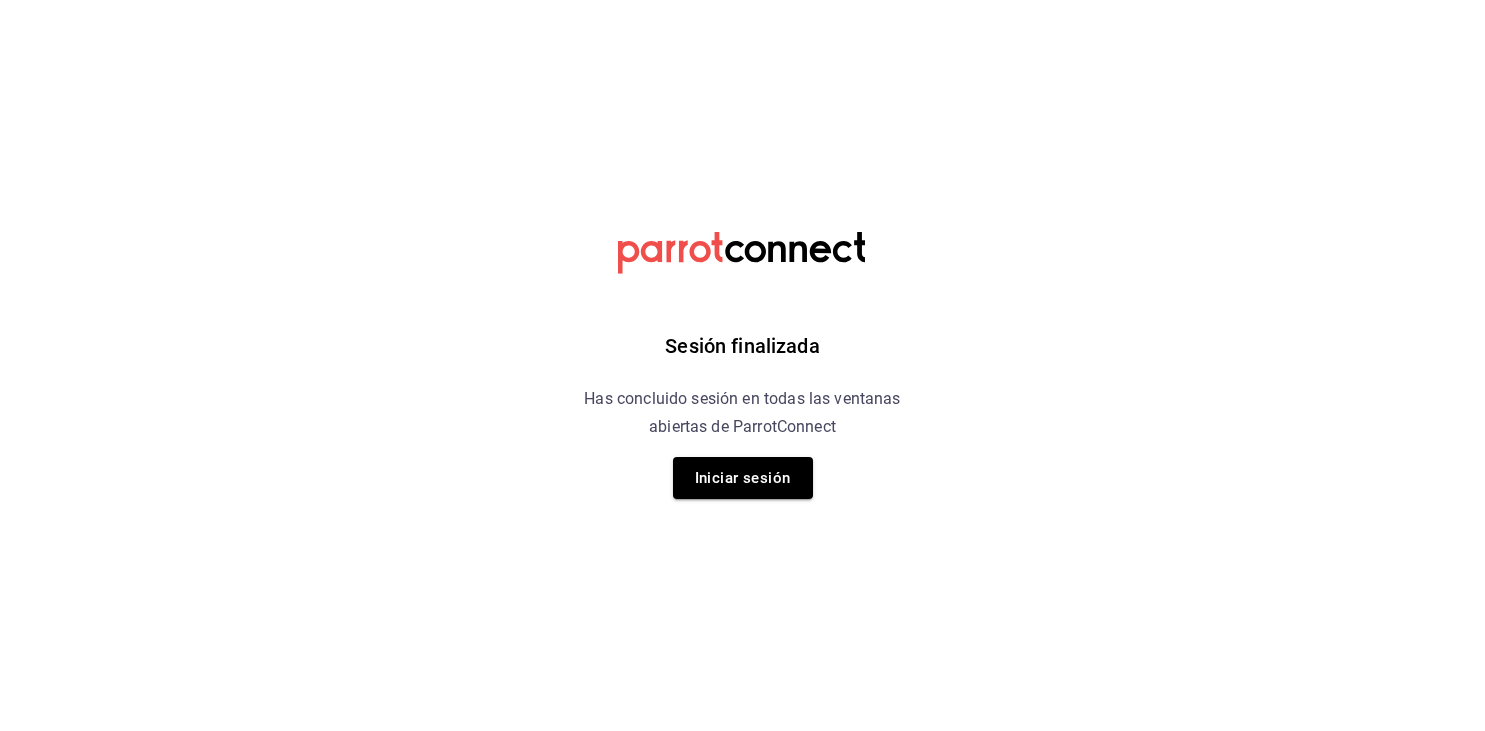 scroll, scrollTop: 0, scrollLeft: 0, axis: both 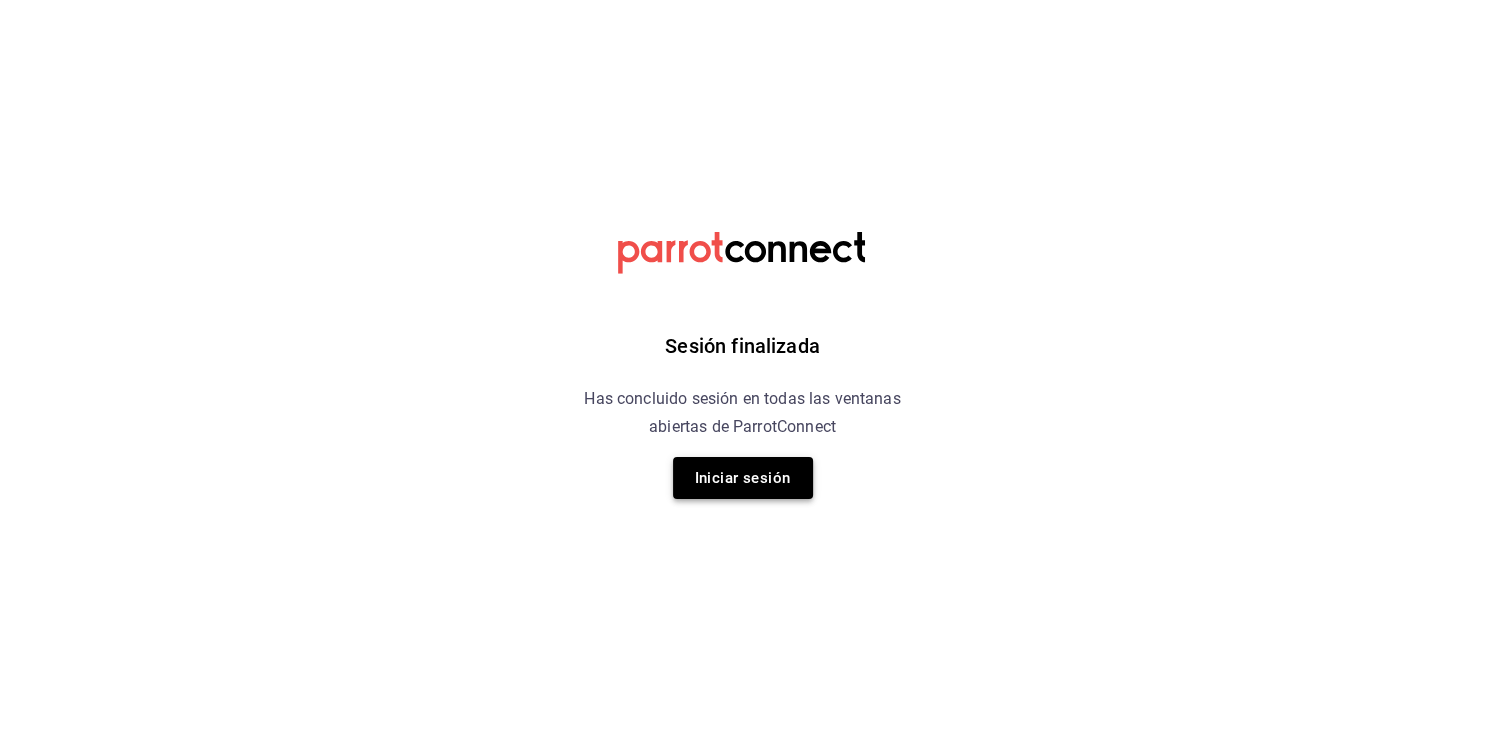 click on "Iniciar sesión" at bounding box center [743, 478] 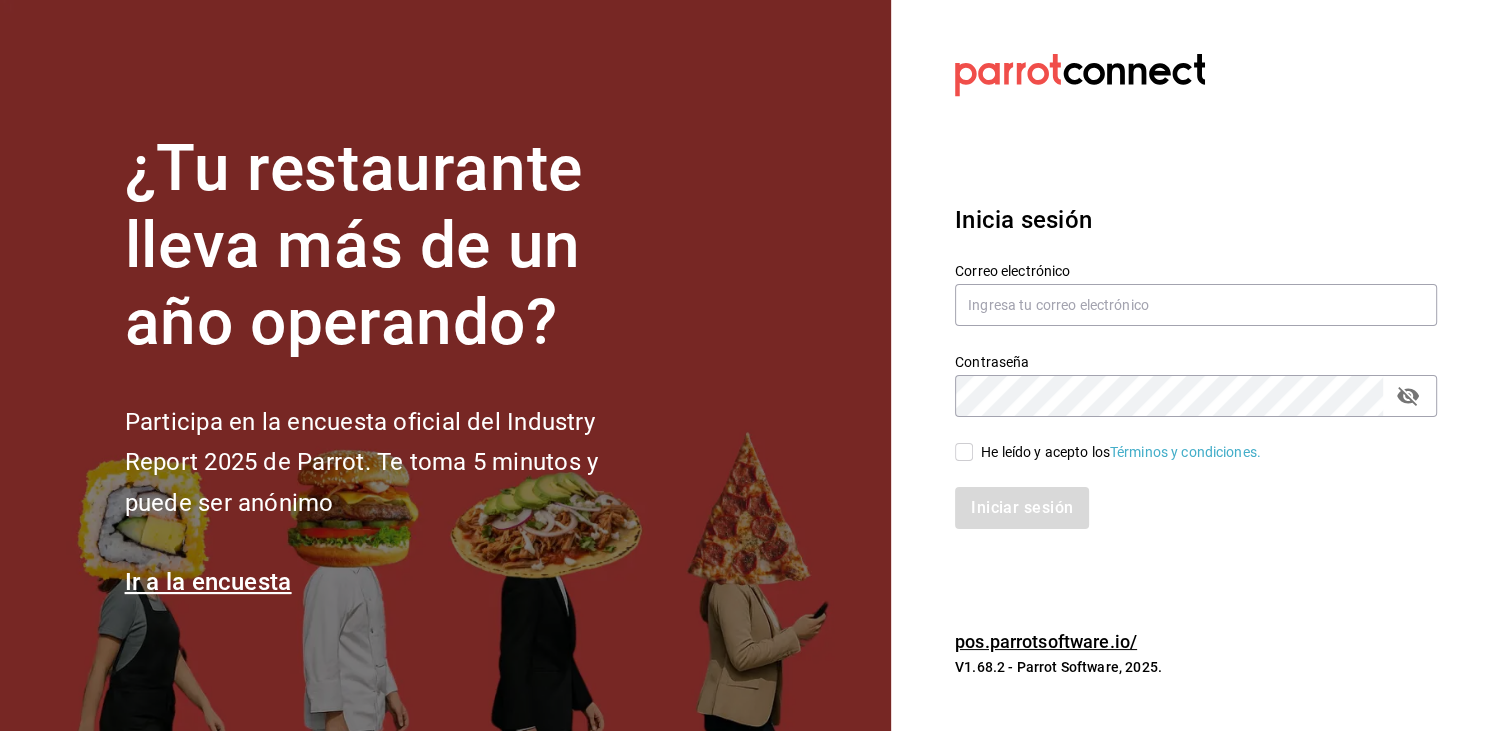 type on "[USERNAME]@[DOMAIN].com" 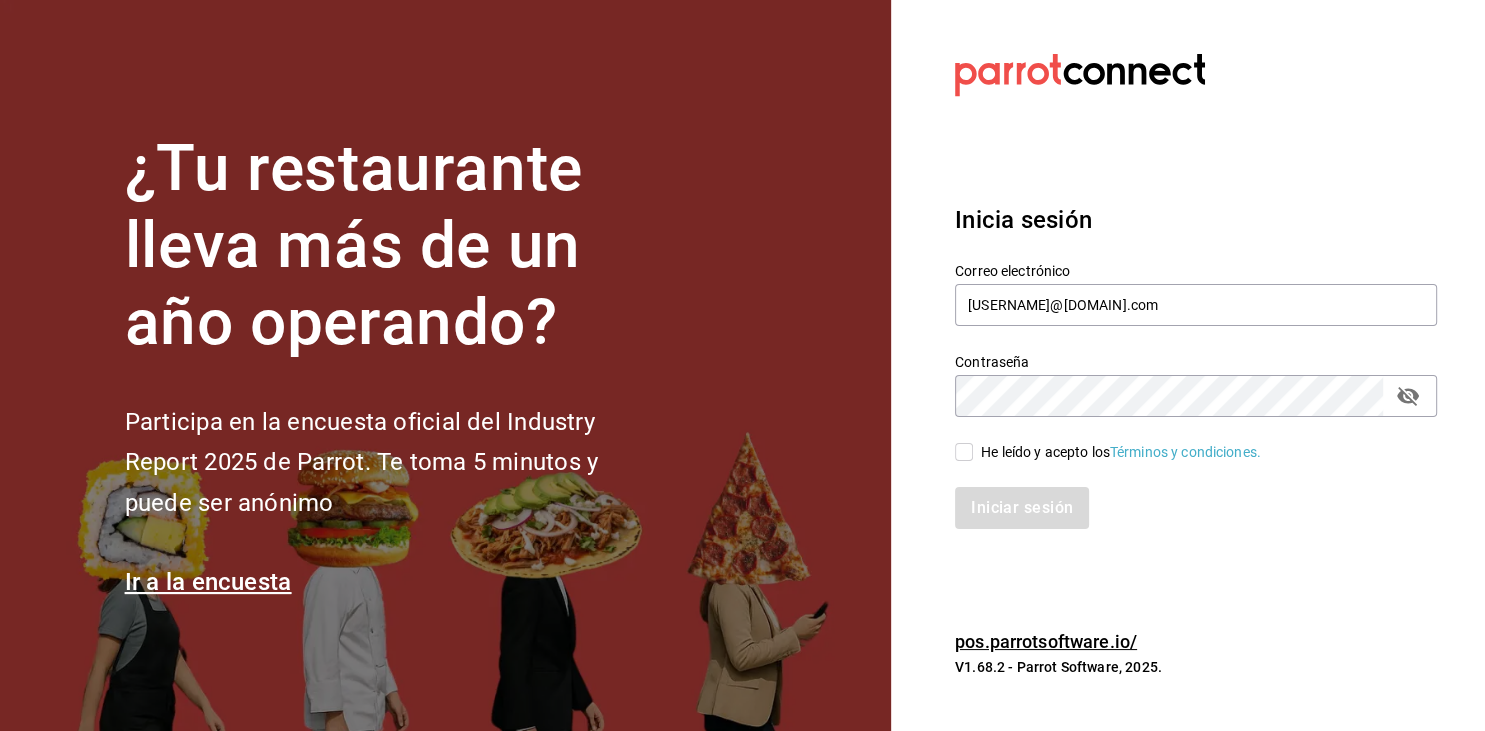 click on "He leído y acepto los  Términos y condiciones." at bounding box center (964, 452) 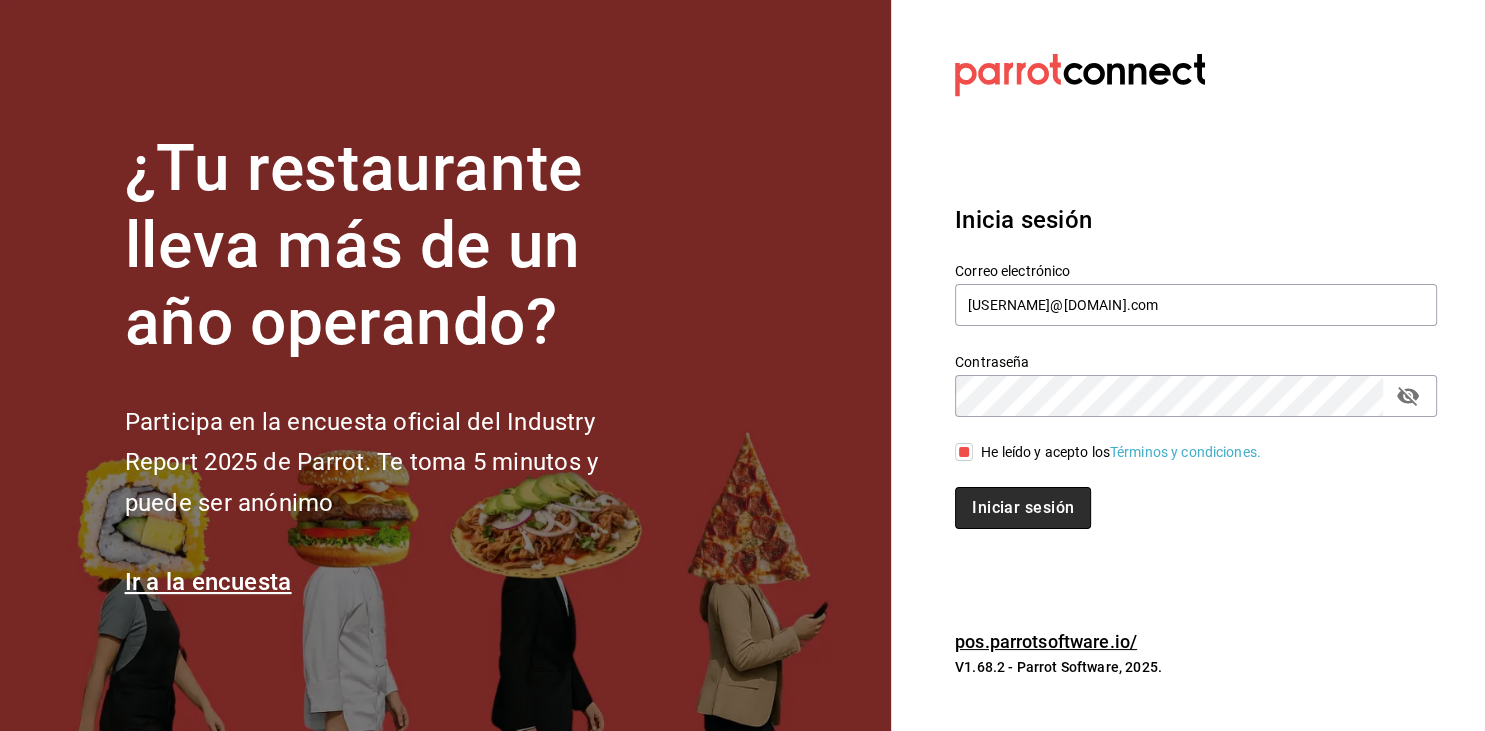click on "Iniciar sesión" at bounding box center [1023, 508] 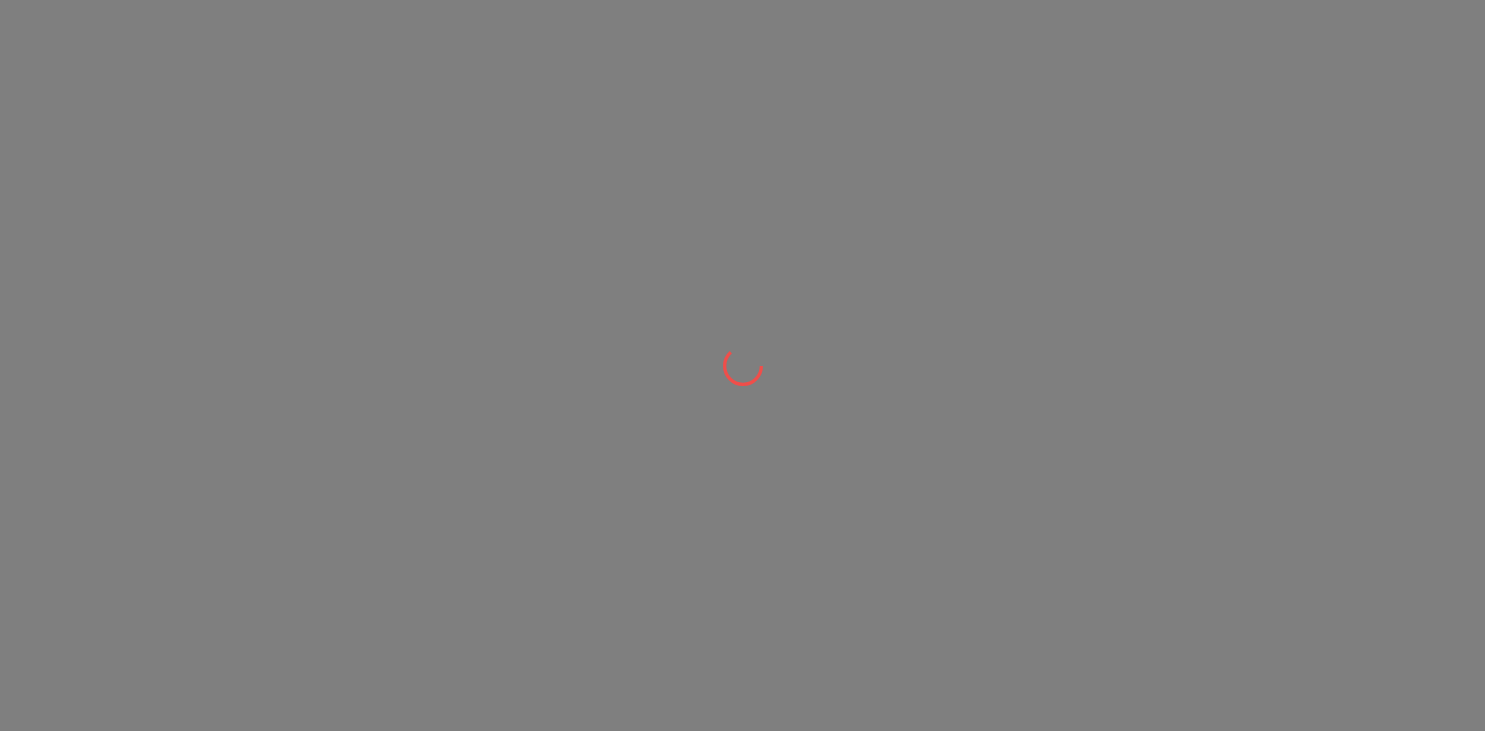 scroll, scrollTop: 0, scrollLeft: 0, axis: both 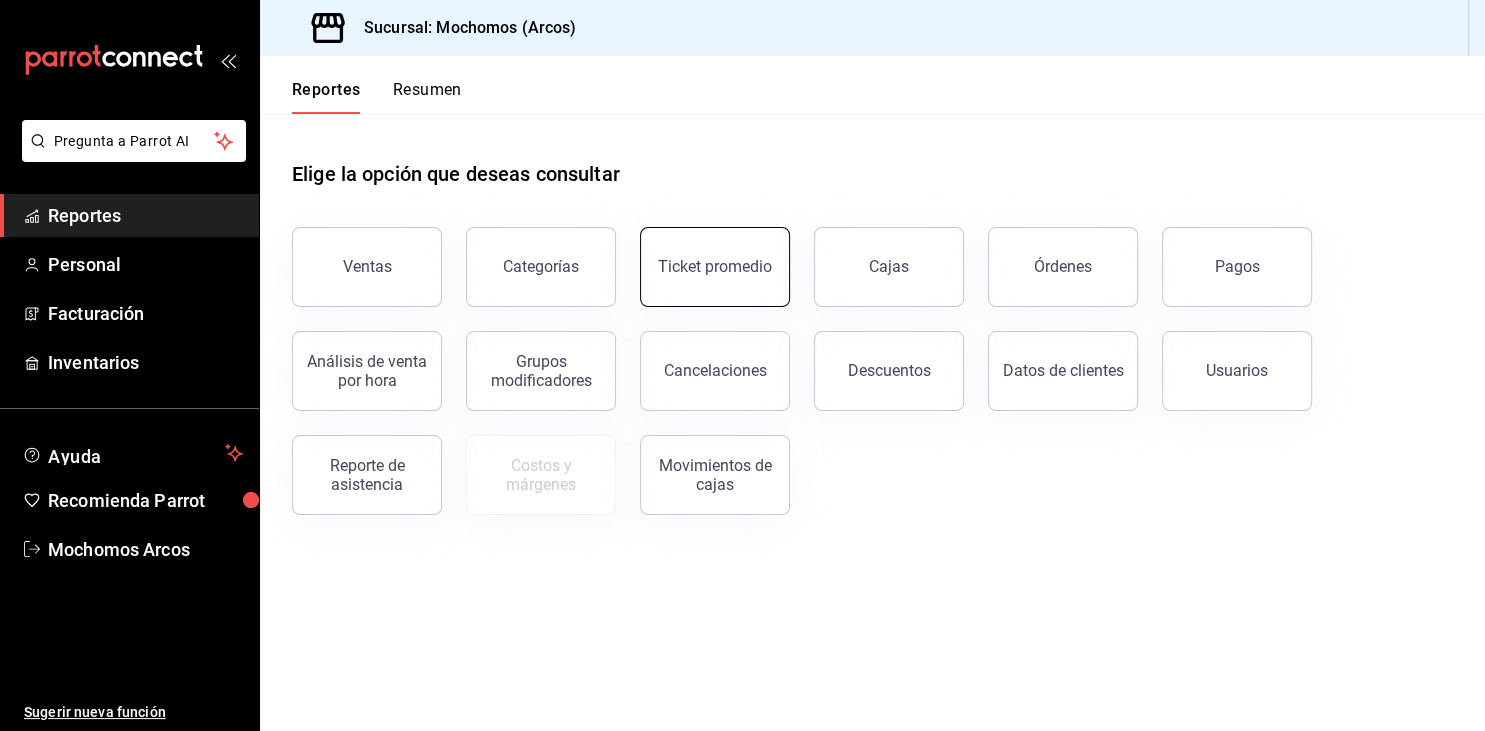 click on "Ticket promedio" at bounding box center (715, 266) 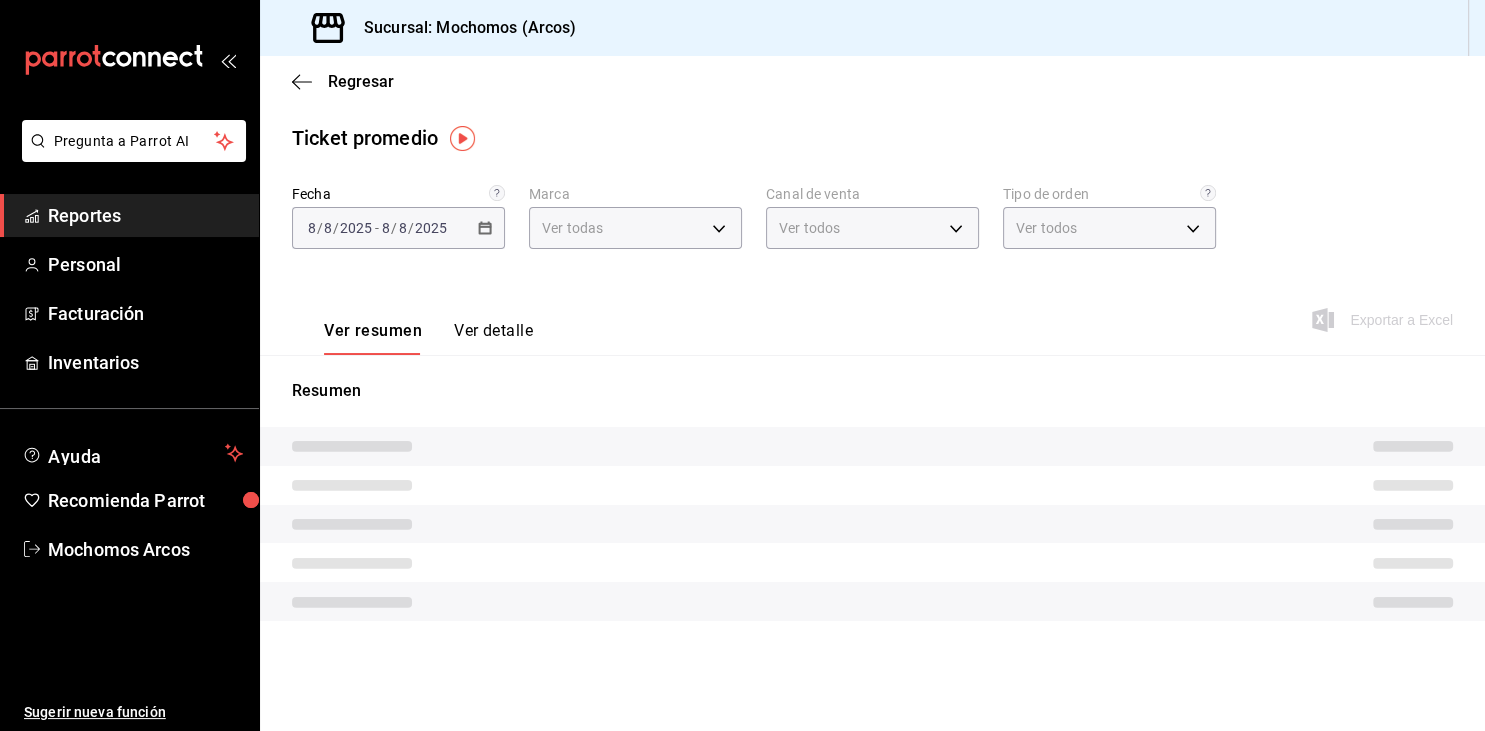 type on "dd36a3dd-8c35-4563-bc3a-0ae6137ce787" 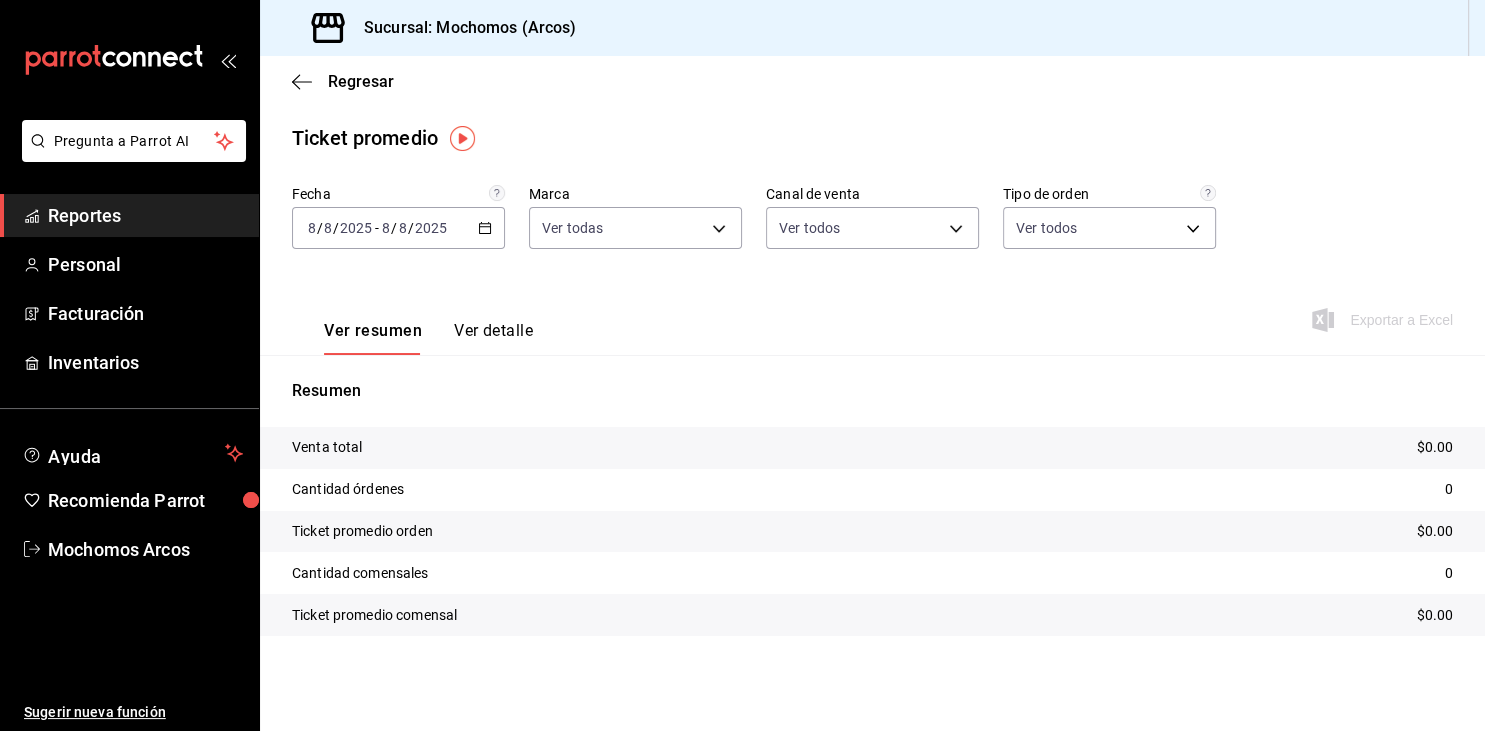 click on "2025-08-08 8 / 8 / 2025 - 2025-08-08 8 / 8 / 2025" at bounding box center (398, 228) 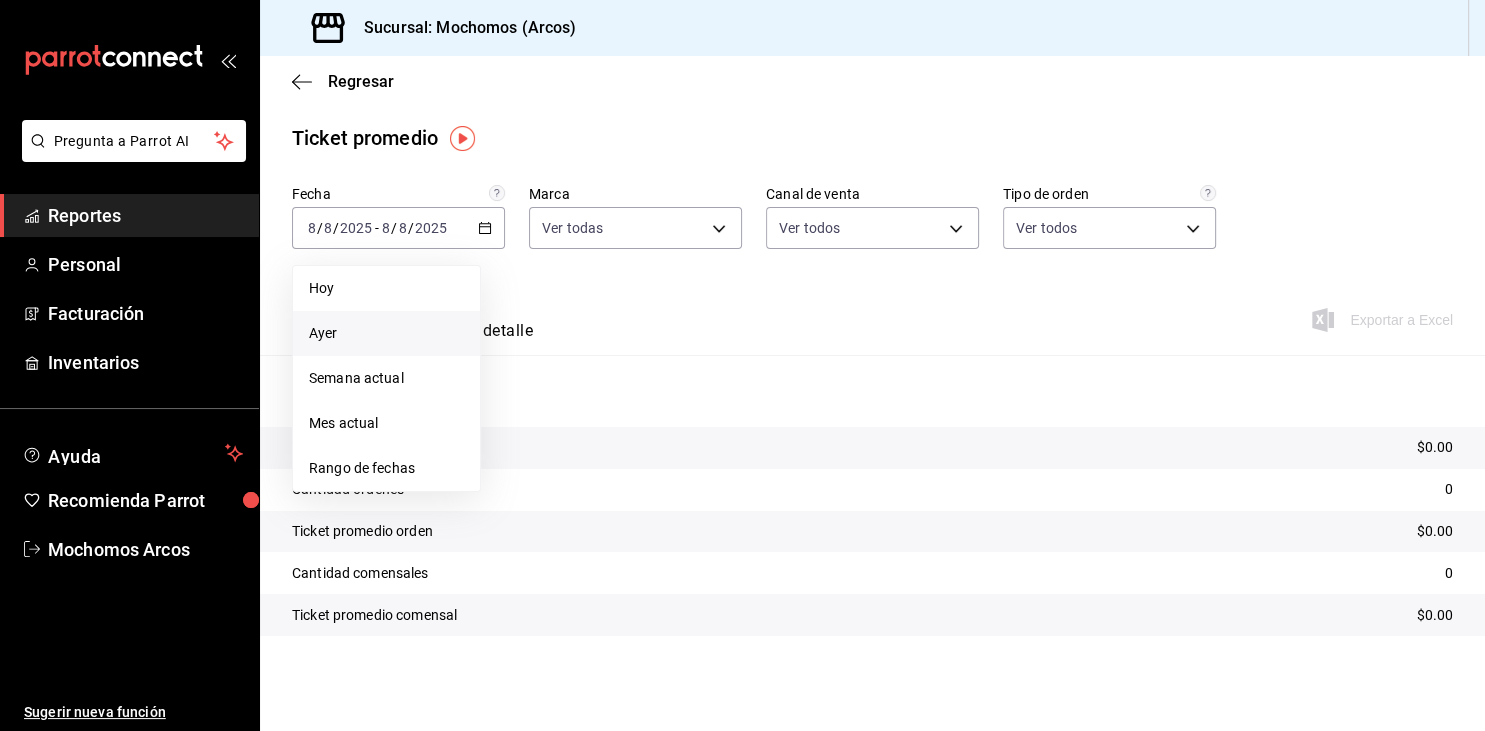 click on "Ayer" at bounding box center (386, 333) 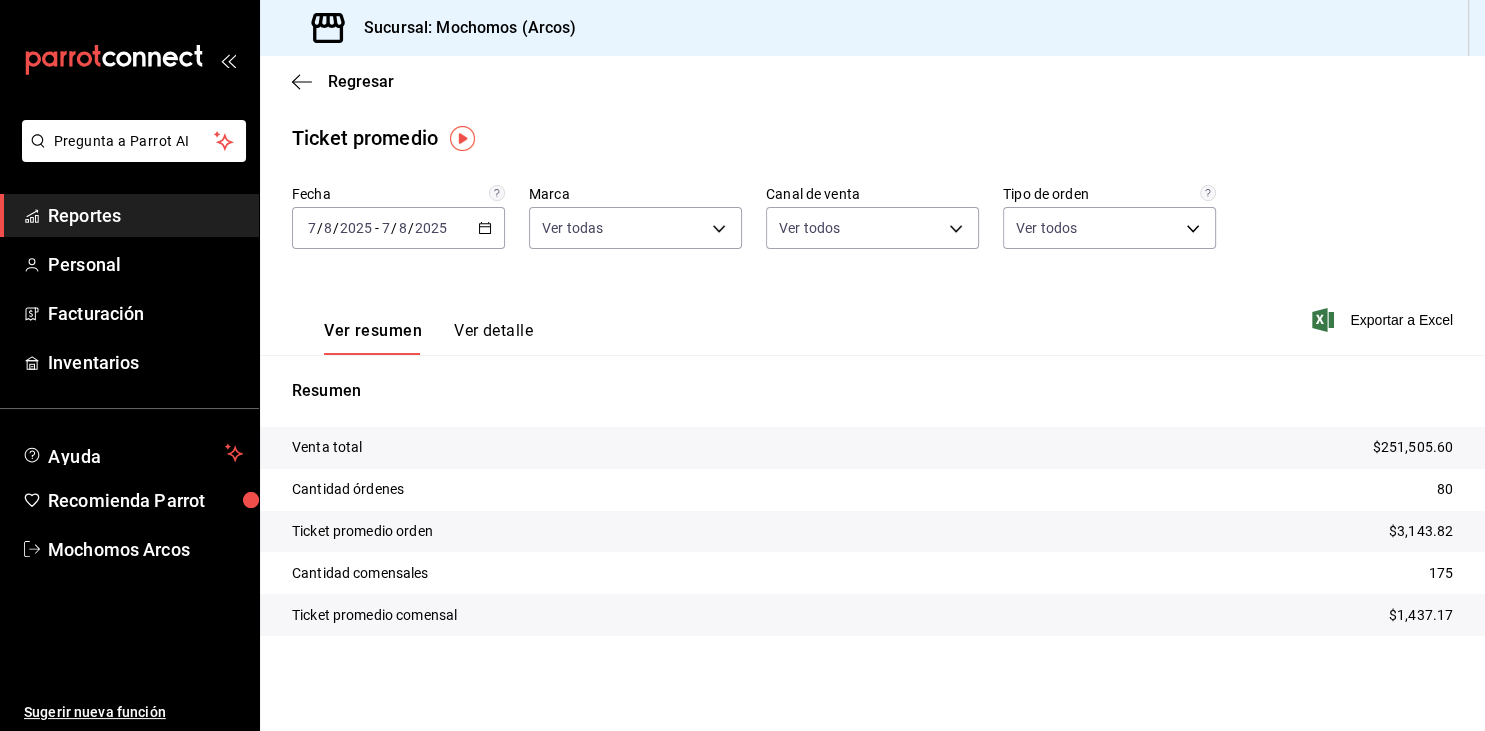 click on "Reportes" at bounding box center (145, 215) 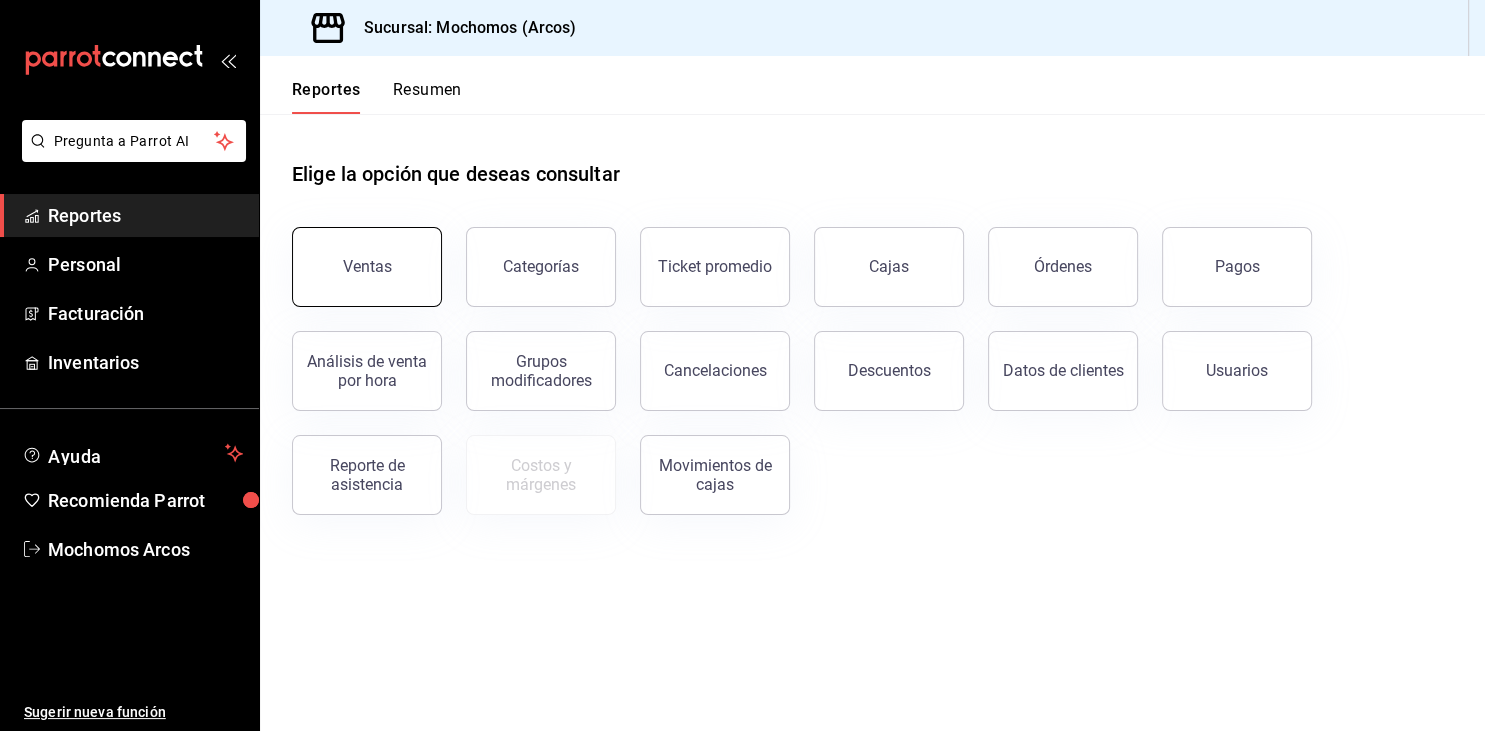 click on "Ventas" at bounding box center (367, 267) 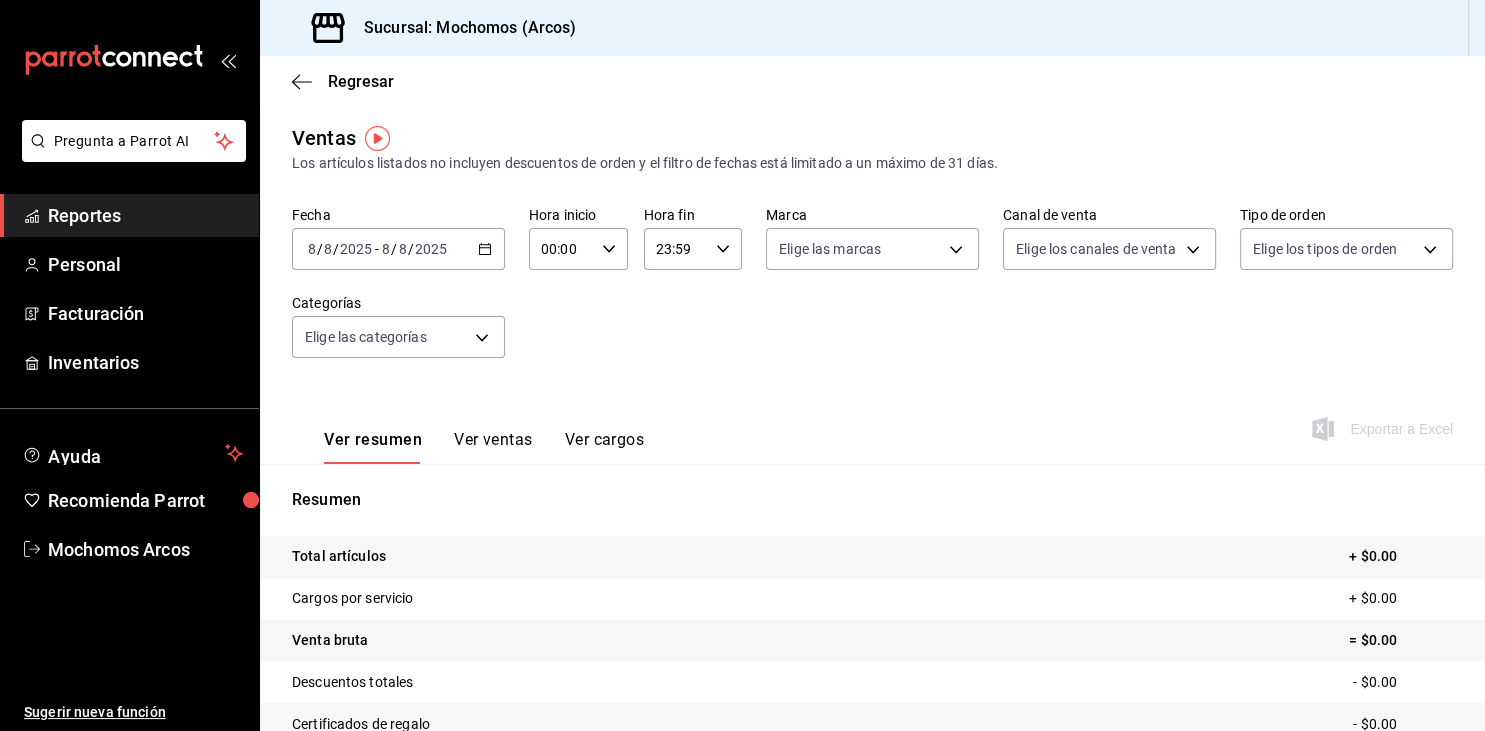 click on "00:00" at bounding box center (561, 249) 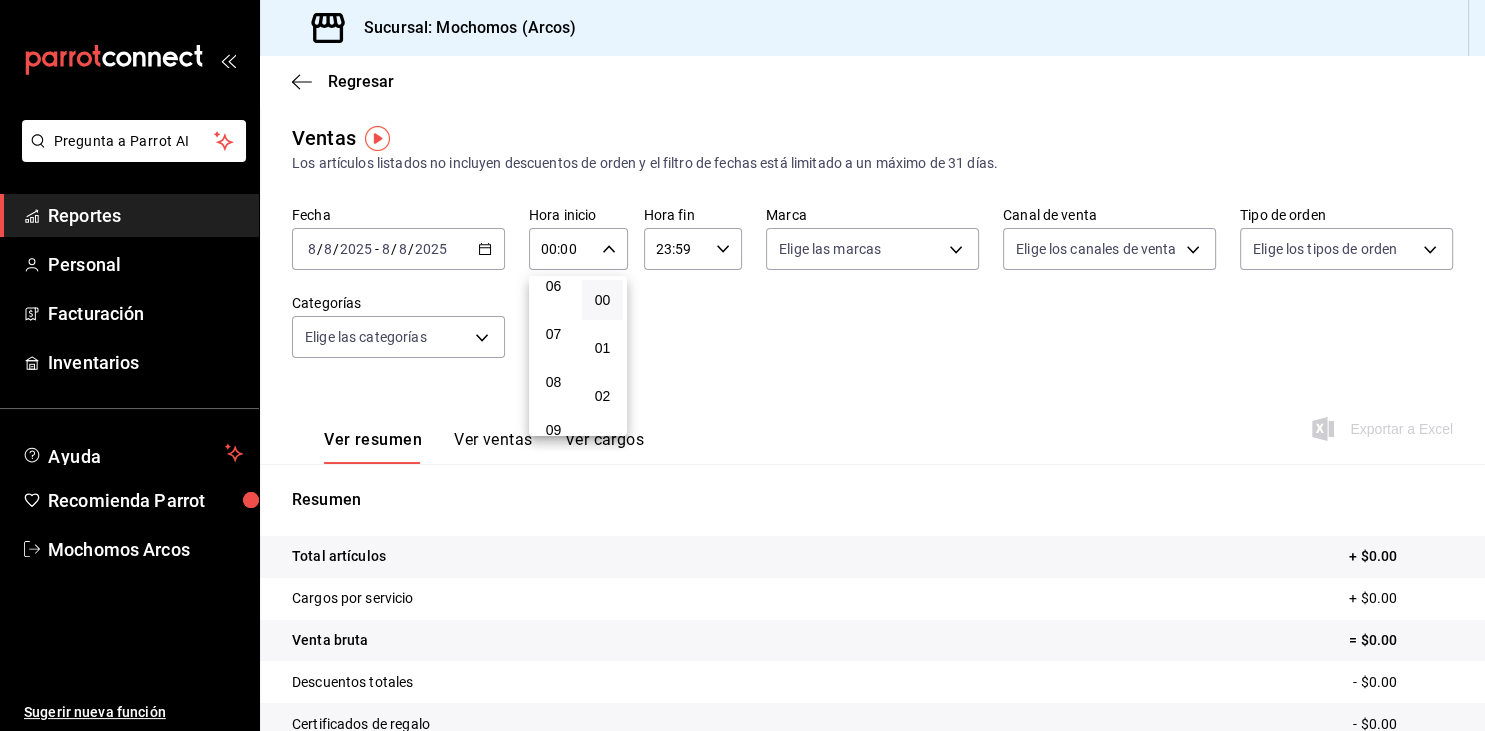 scroll, scrollTop: 201, scrollLeft: 0, axis: vertical 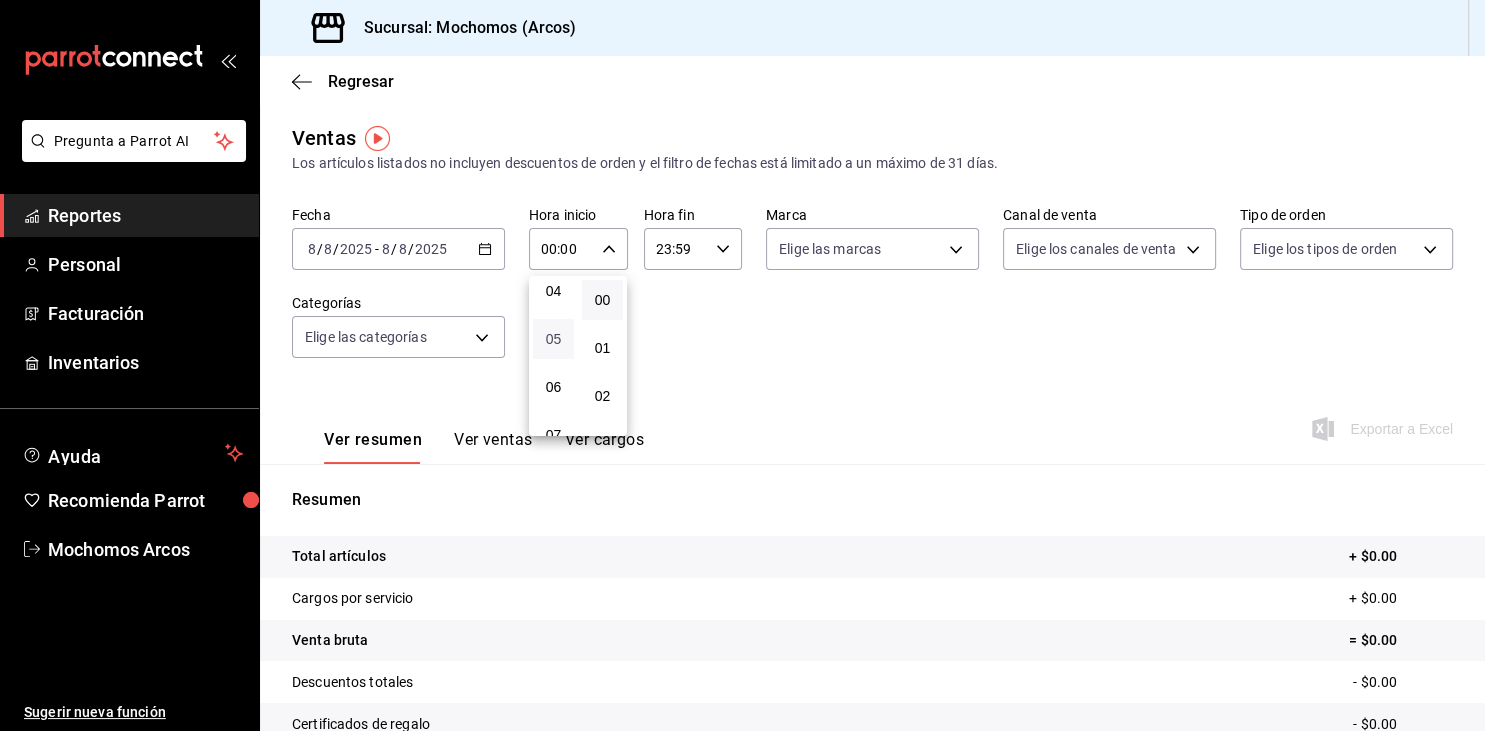 click on "05" at bounding box center (553, 339) 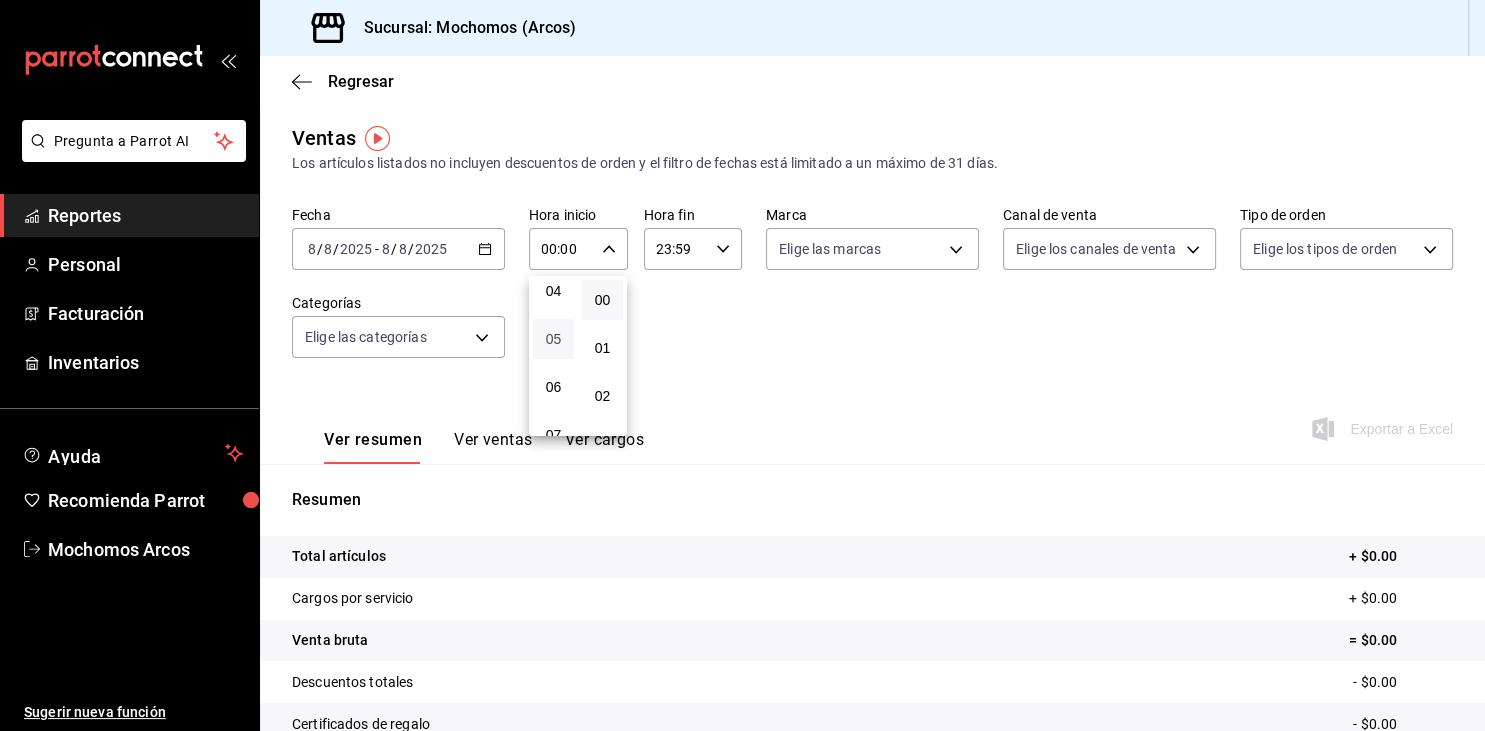 type on "05:00" 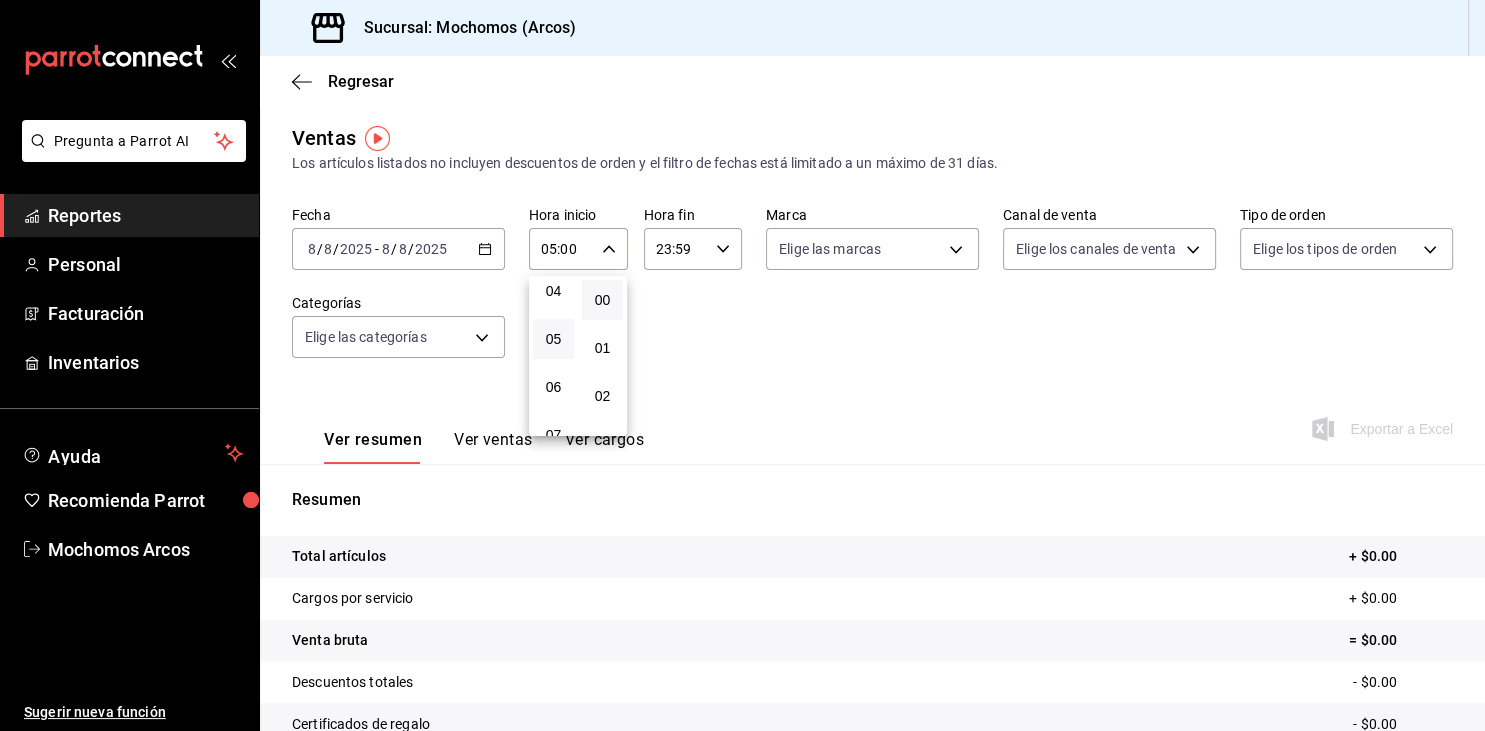 click at bounding box center [742, 365] 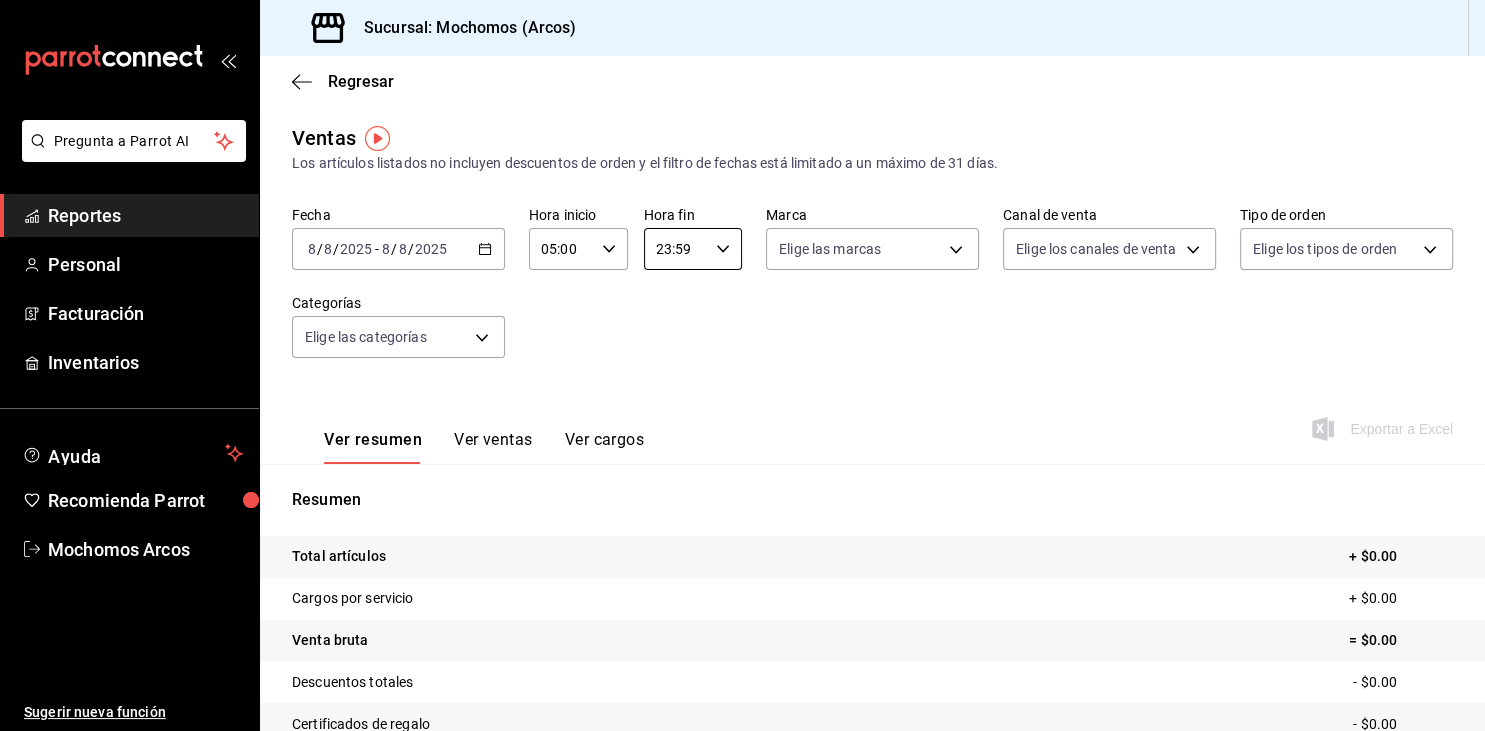 click on "23:59" at bounding box center [676, 249] 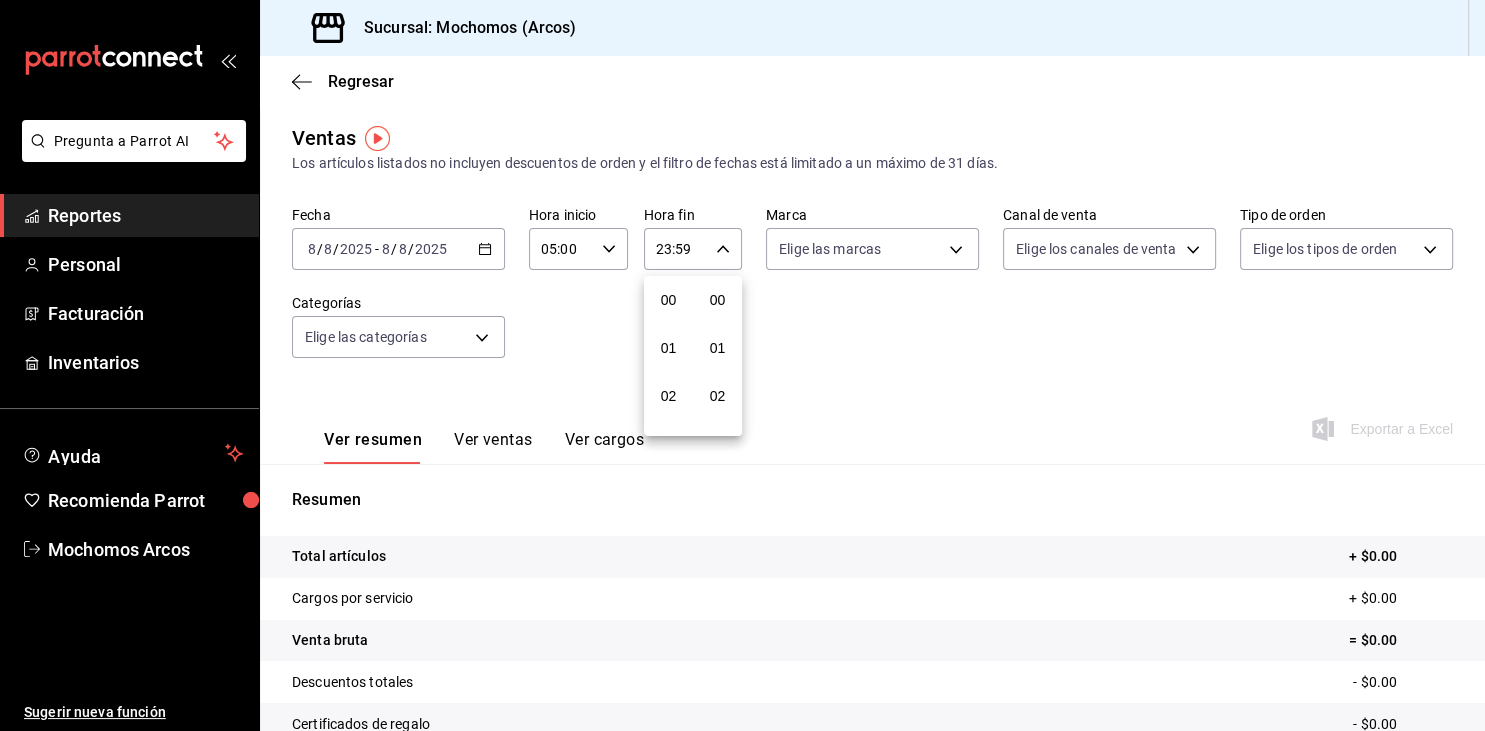 scroll, scrollTop: 1030, scrollLeft: 0, axis: vertical 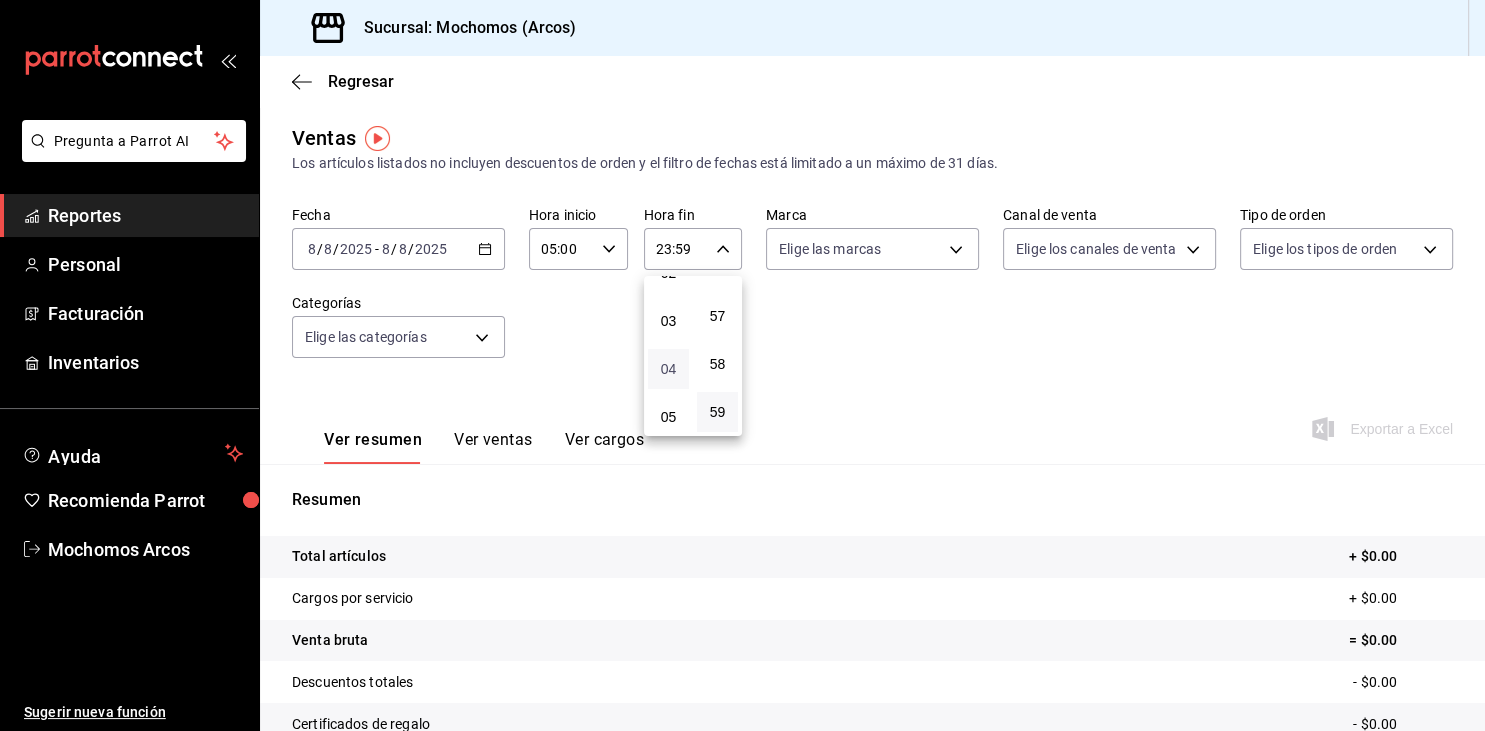 click on "04" at bounding box center [668, 369] 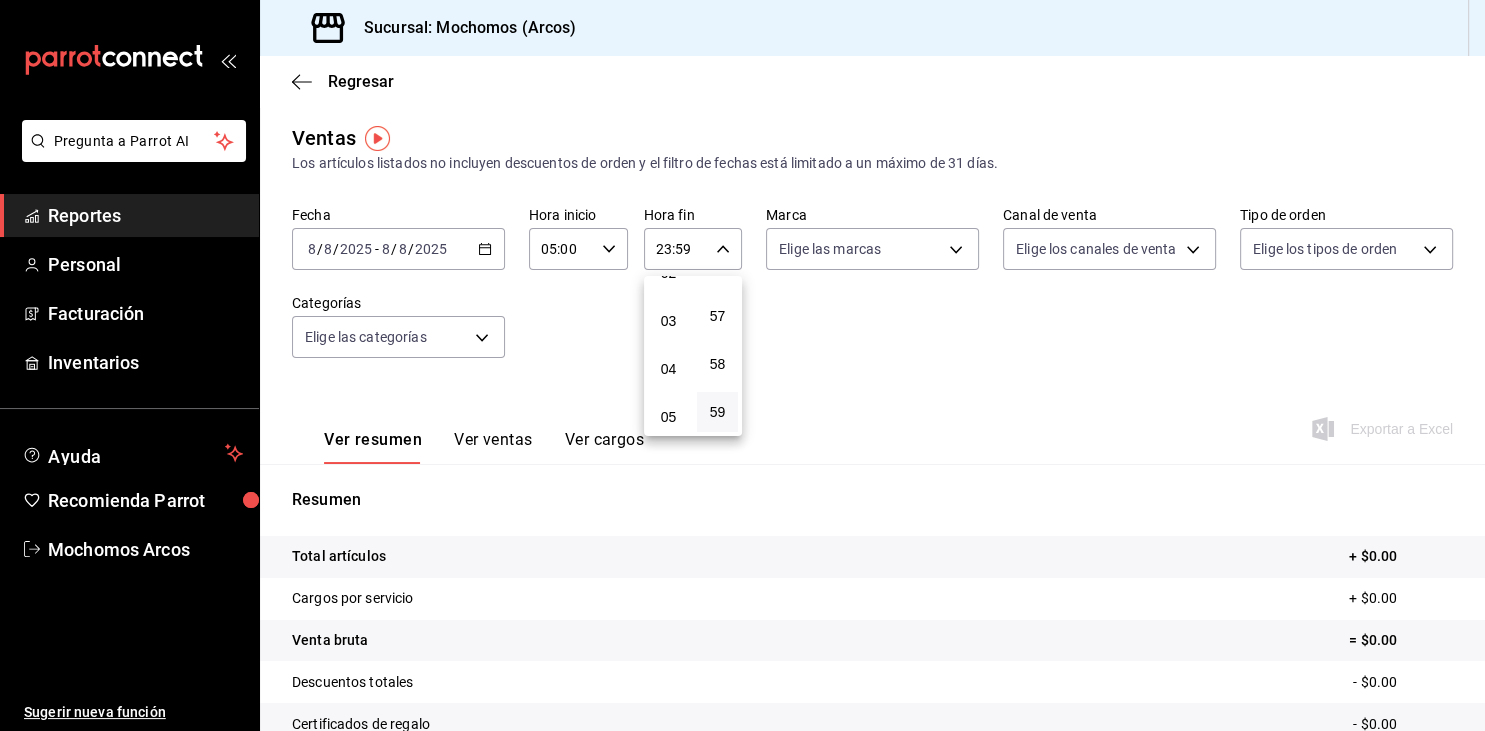 type on "04:59" 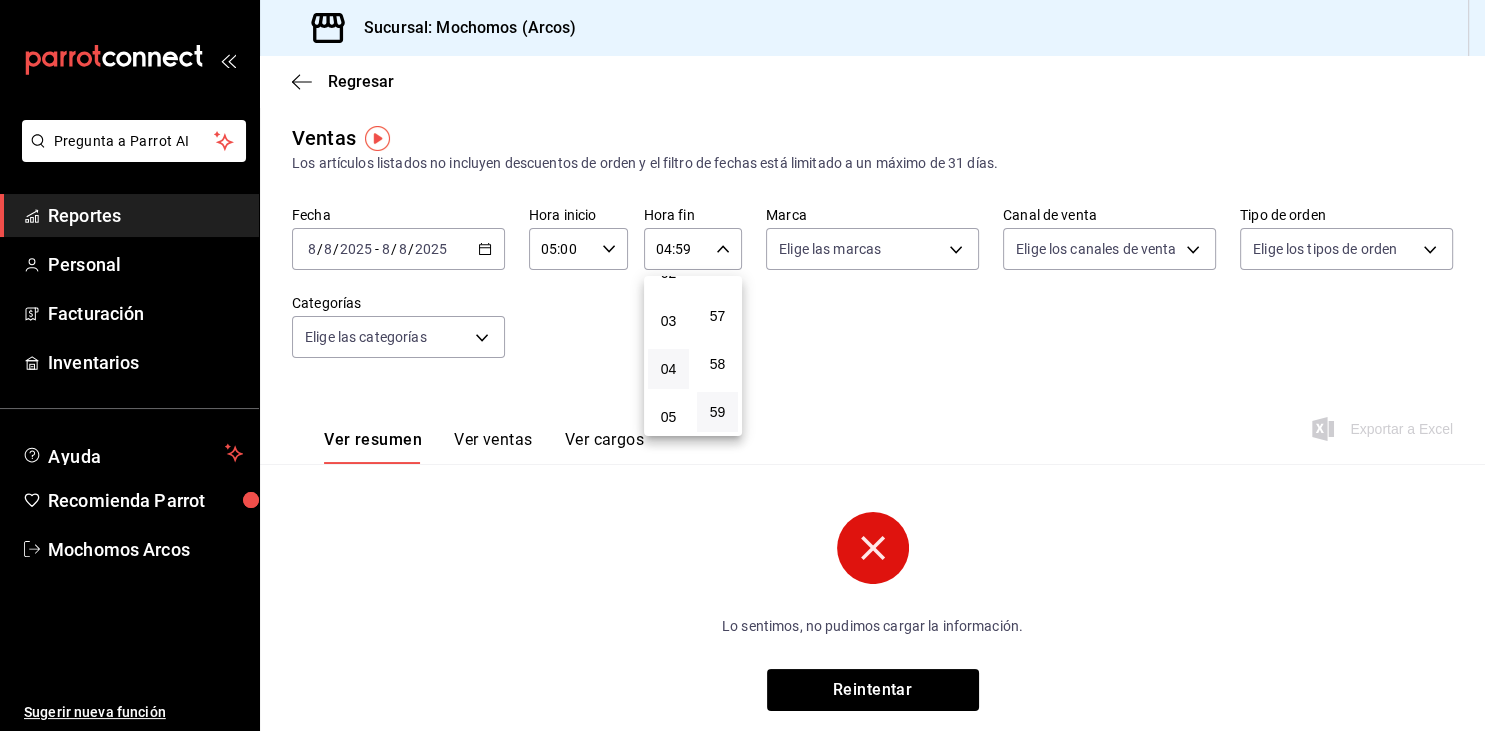 click at bounding box center [742, 365] 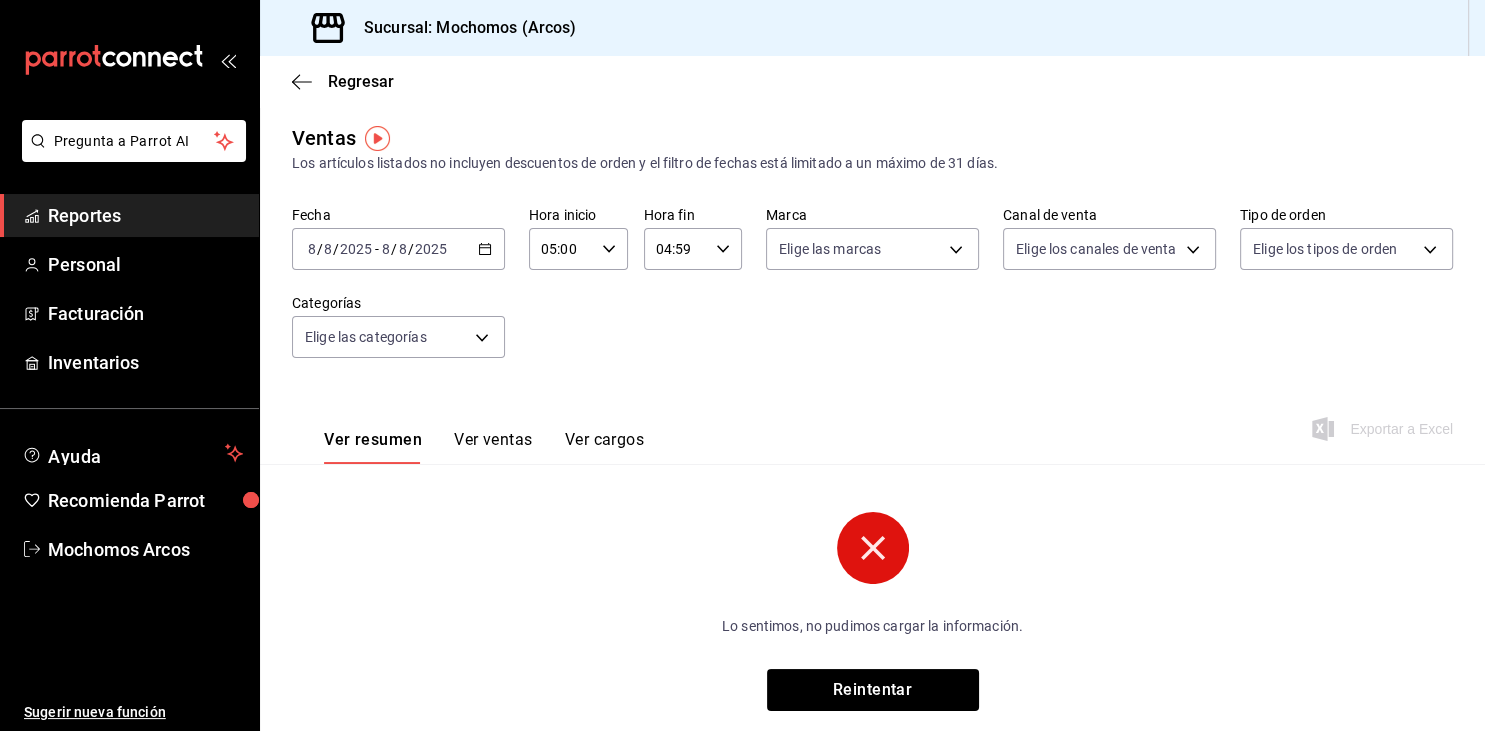 click 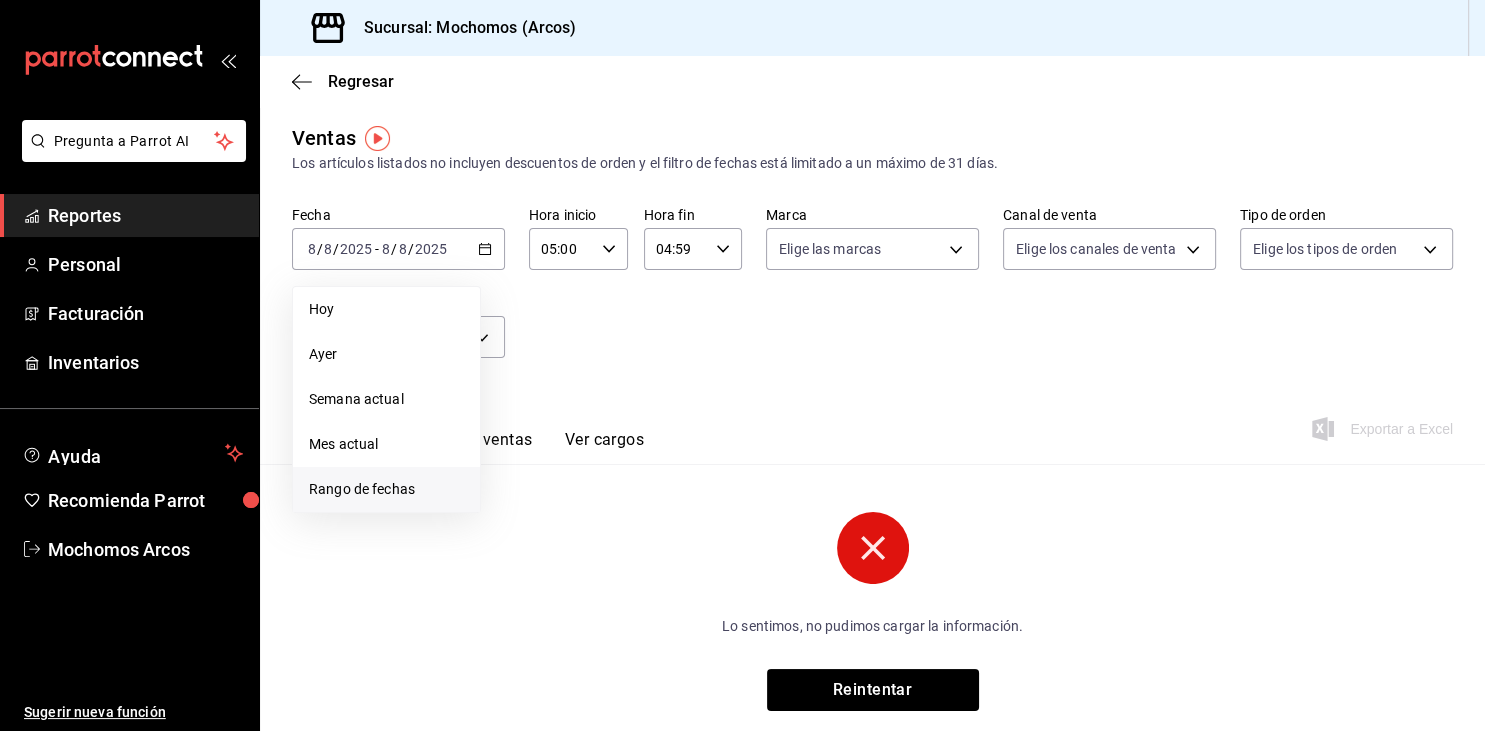 click on "Rango de fechas" at bounding box center (386, 489) 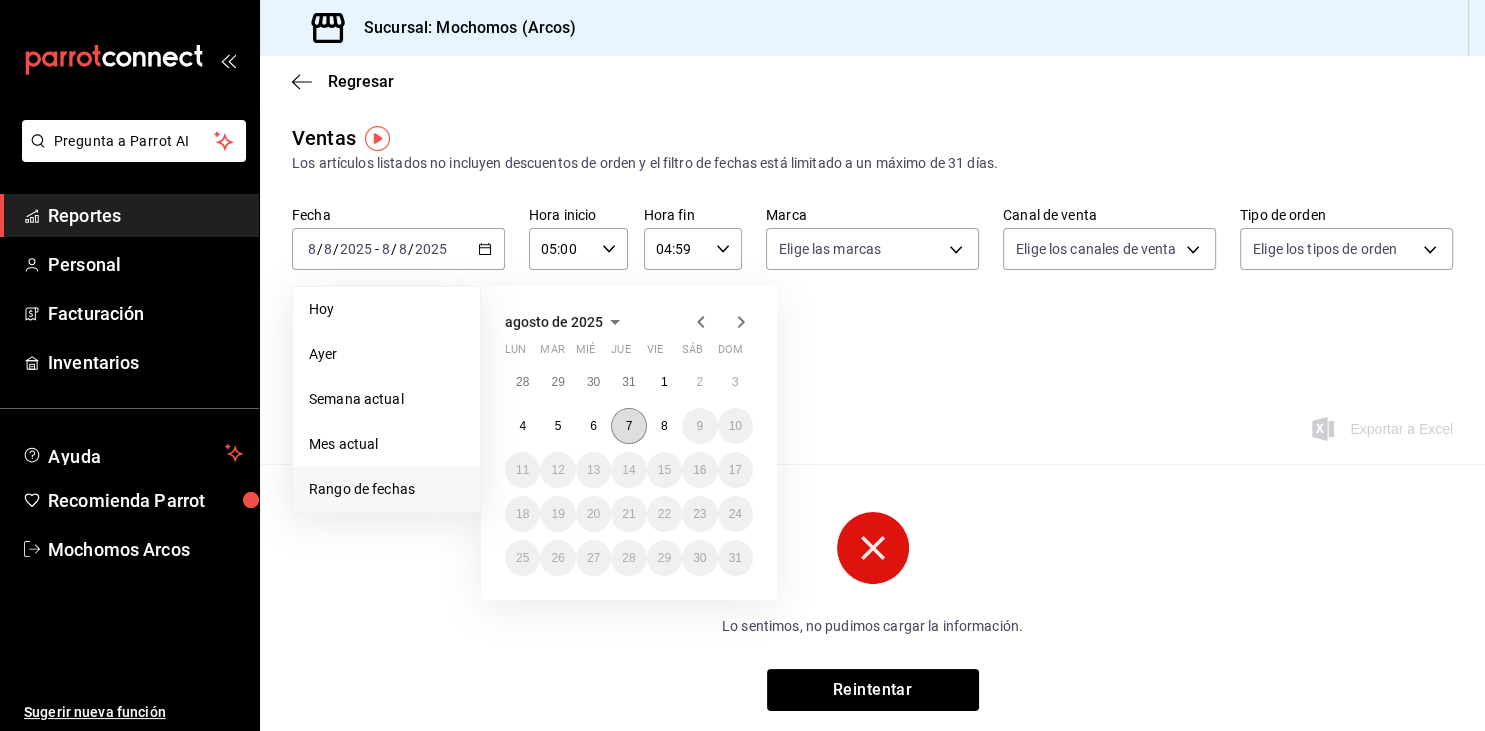 click on "7" at bounding box center [629, 426] 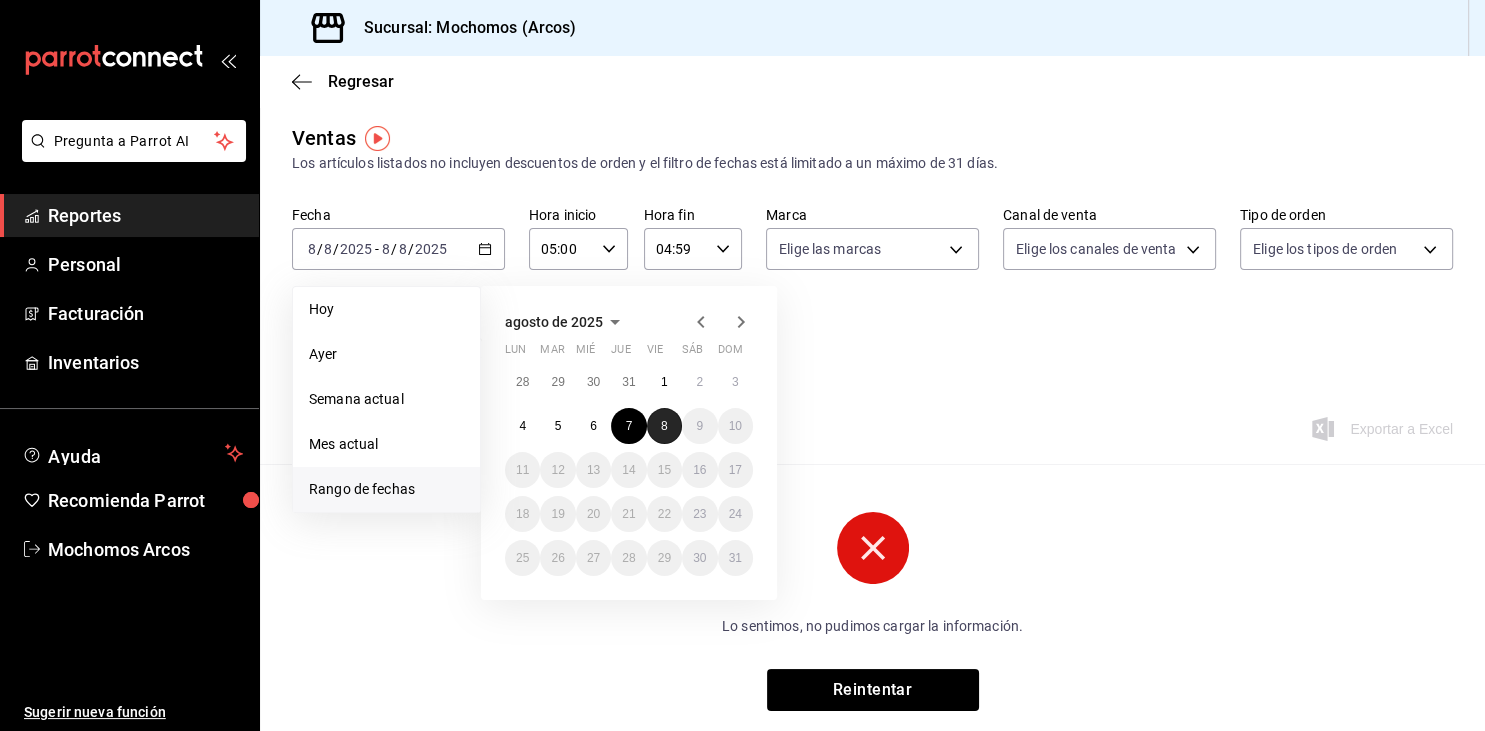 click on "8" at bounding box center [664, 426] 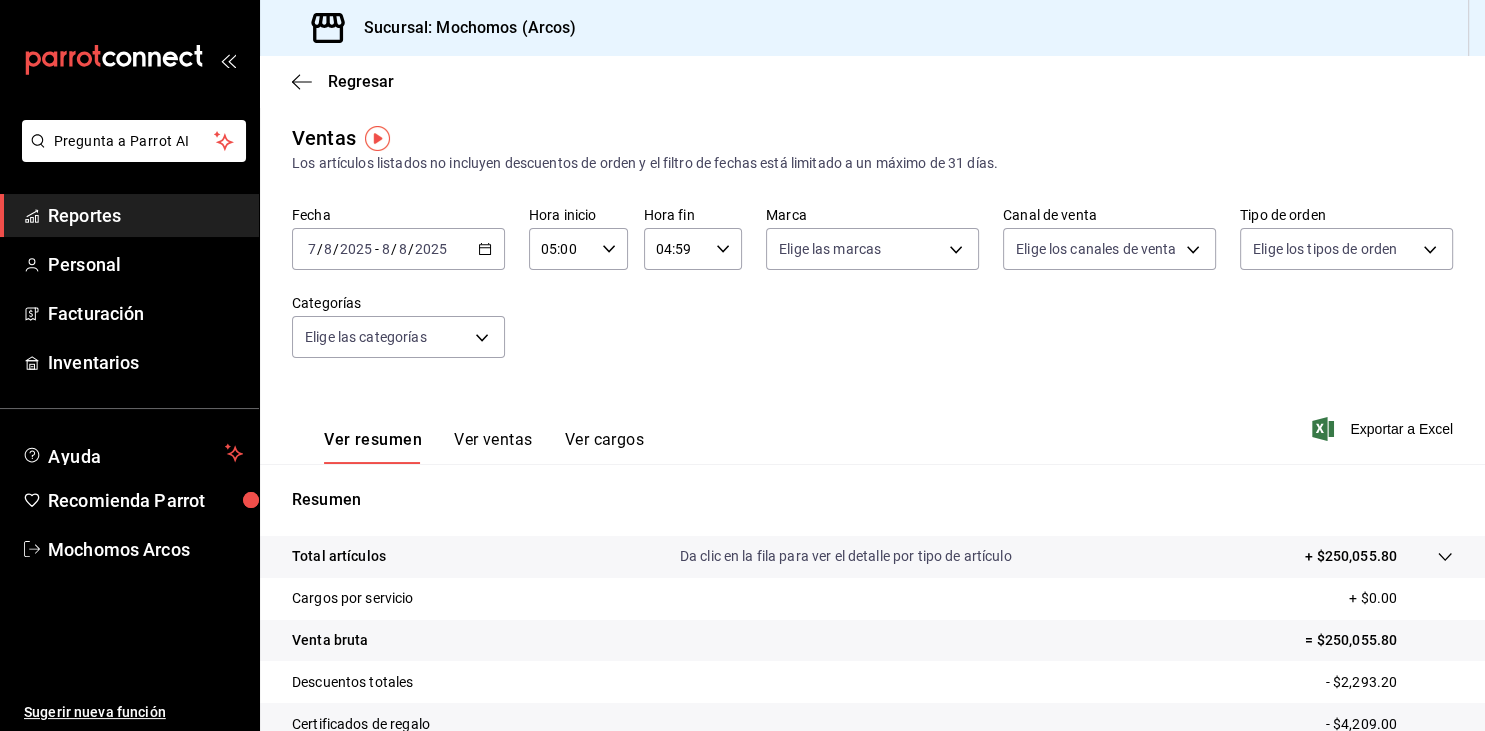 scroll, scrollTop: 227, scrollLeft: 0, axis: vertical 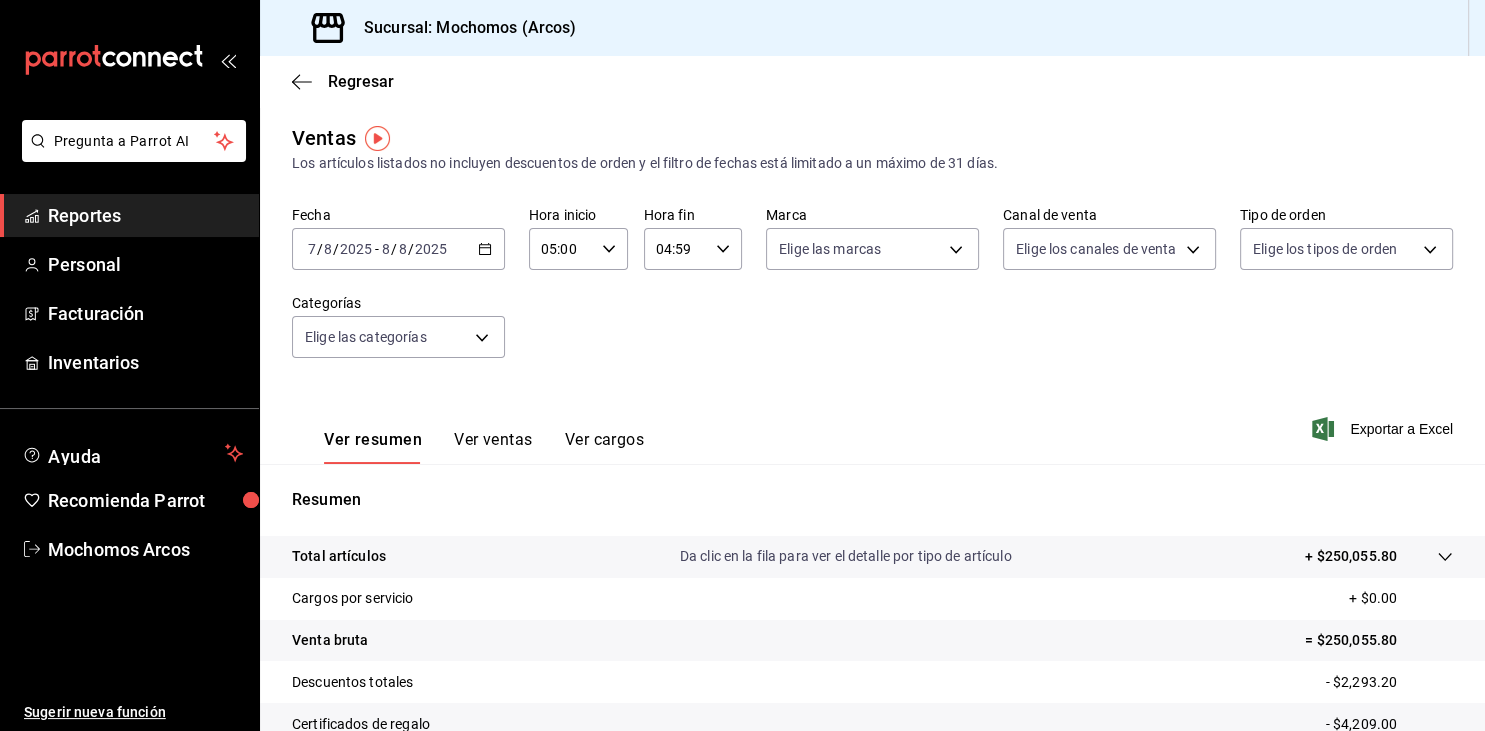 click 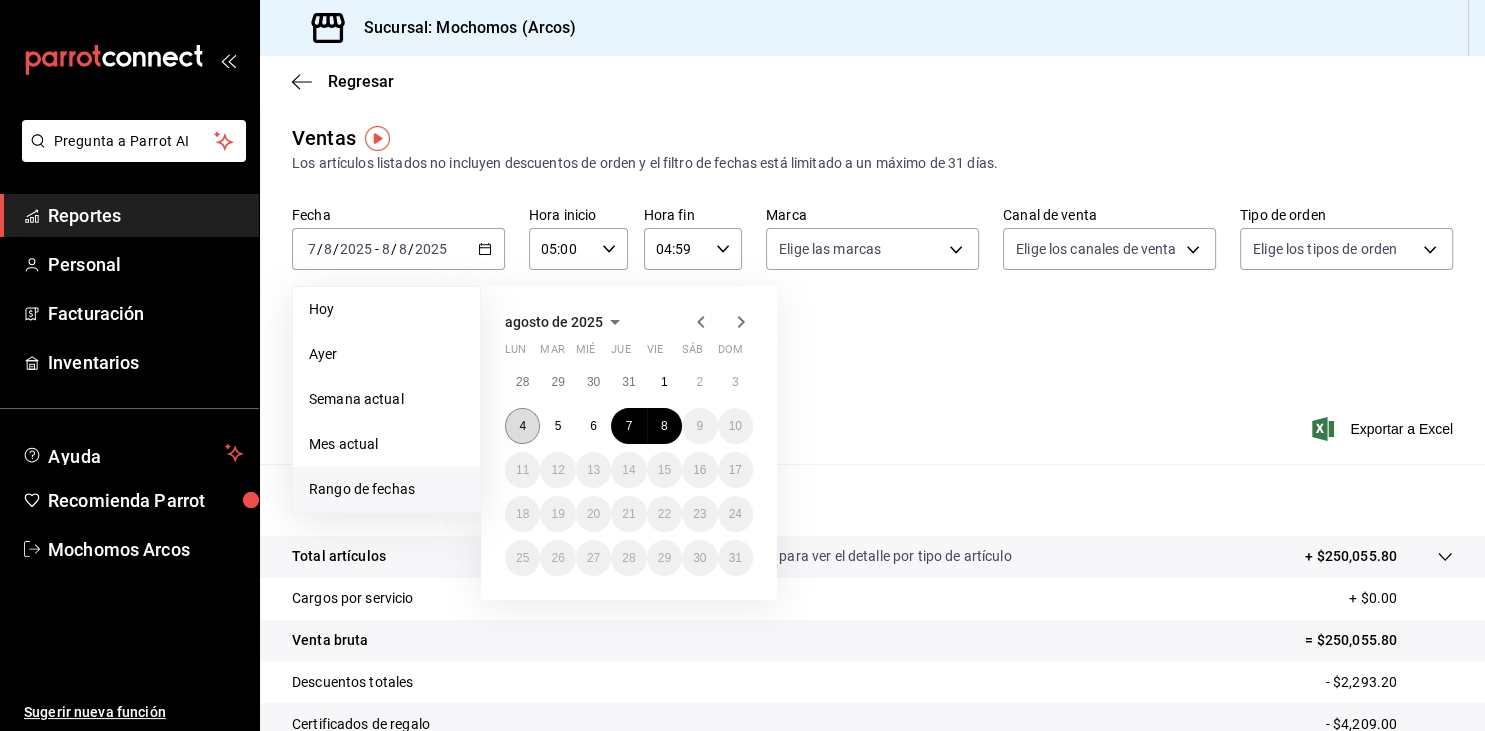 click on "4" at bounding box center [522, 426] 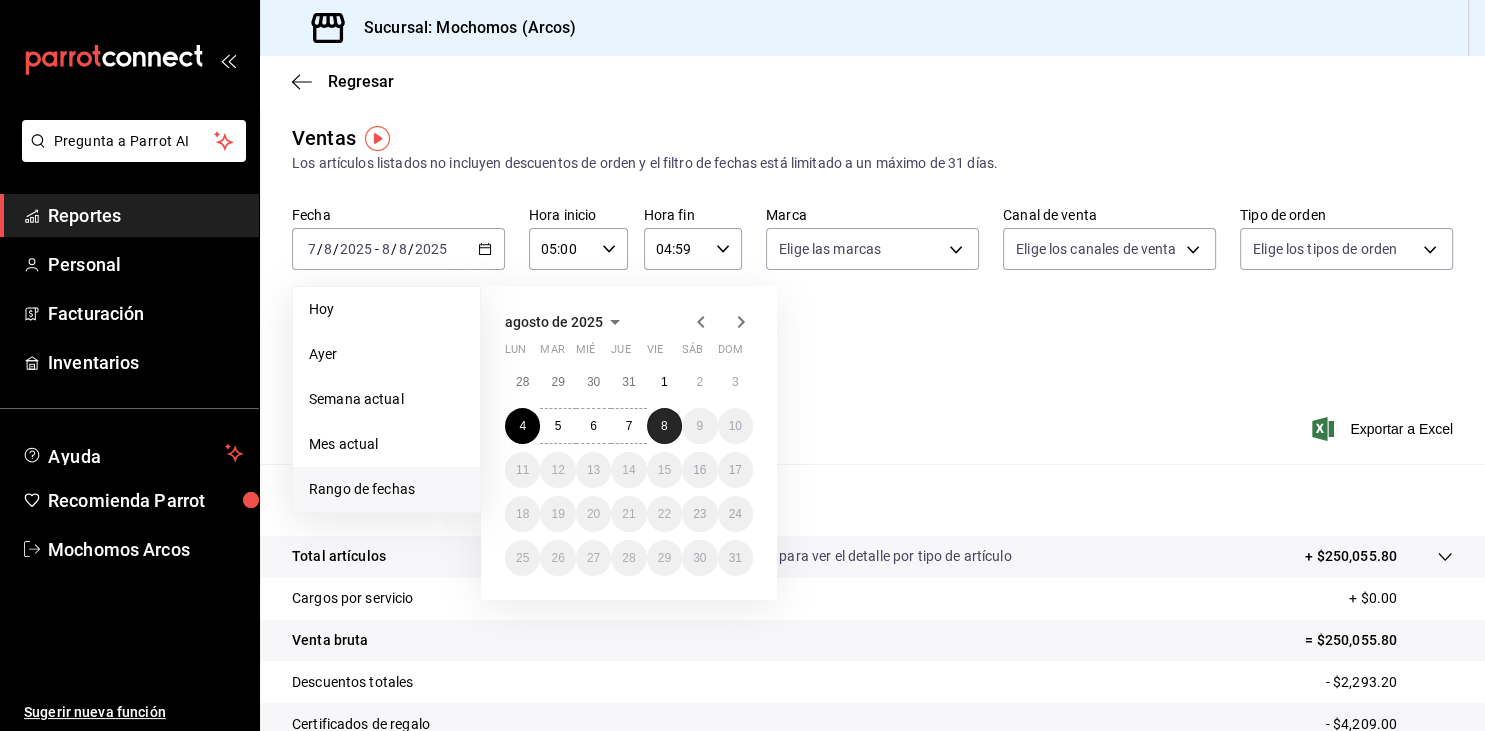 click on "8" at bounding box center (664, 426) 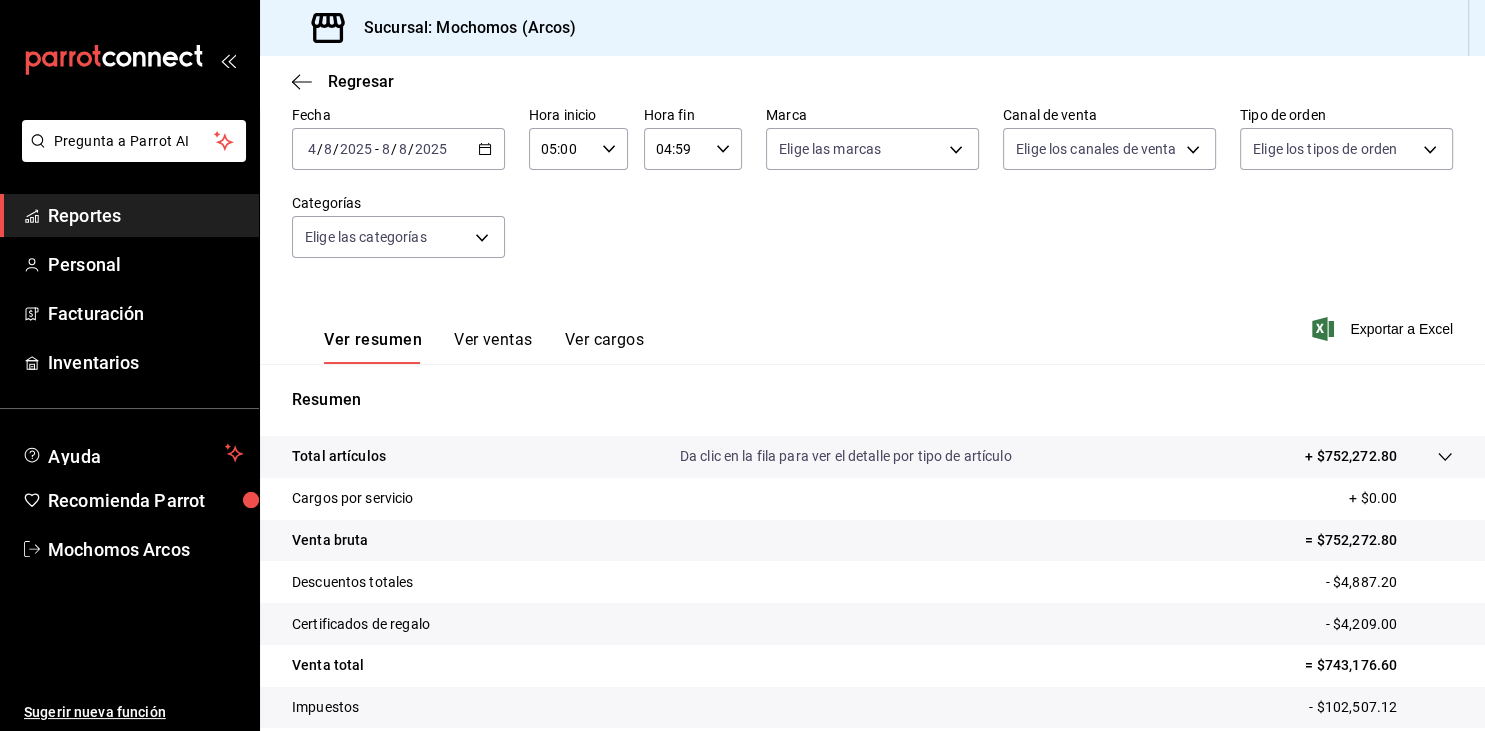 scroll, scrollTop: 227, scrollLeft: 0, axis: vertical 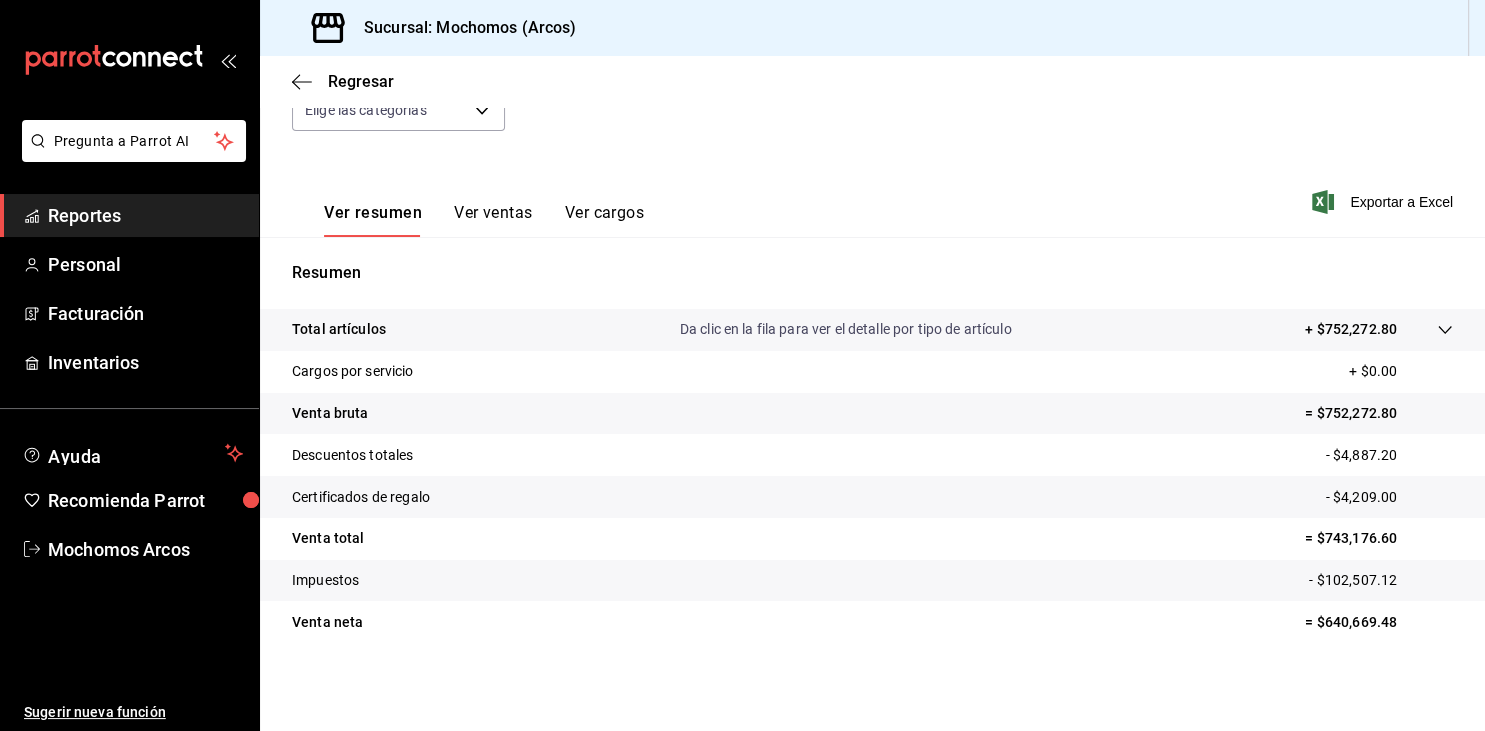 click on "Descuentos totales - $4,887.20" at bounding box center [872, 455] 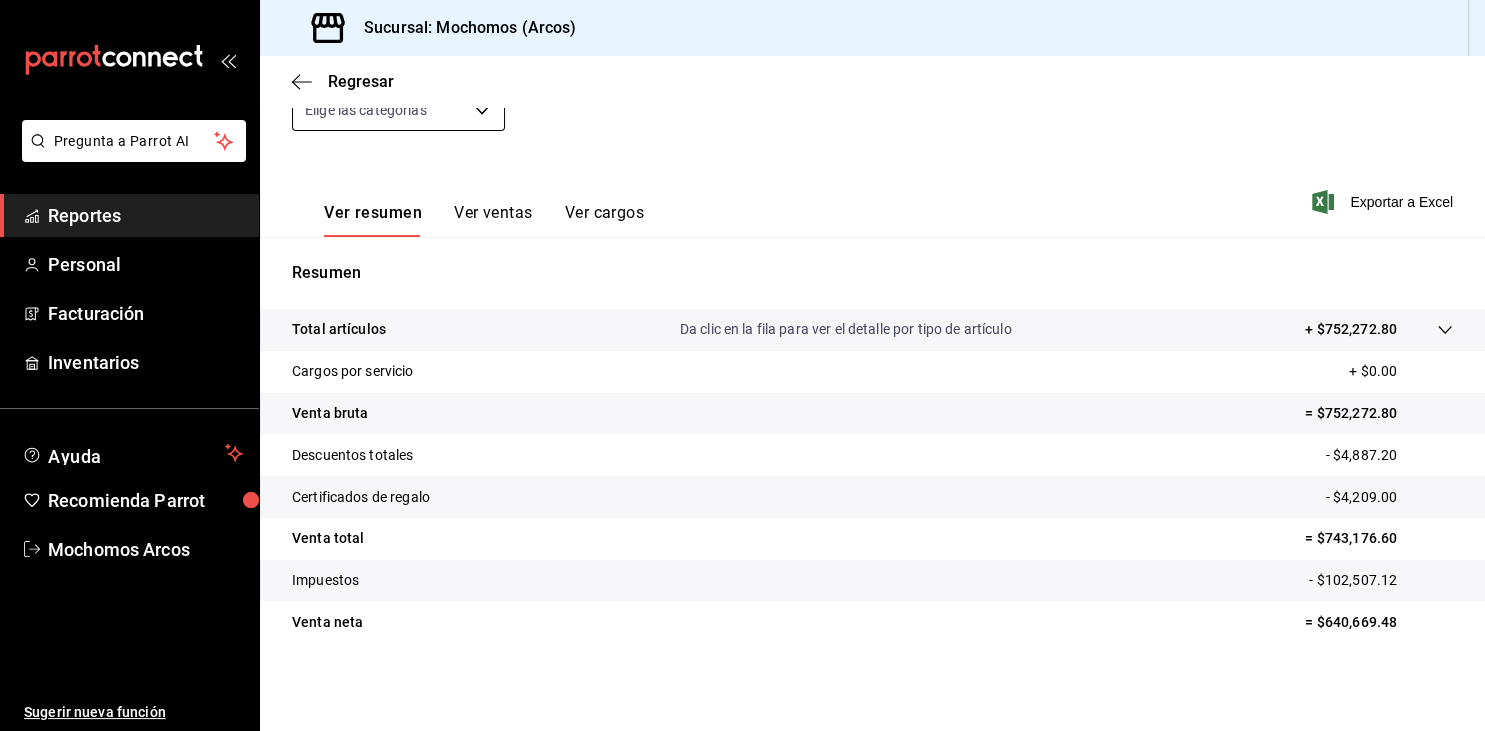 scroll, scrollTop: 0, scrollLeft: 0, axis: both 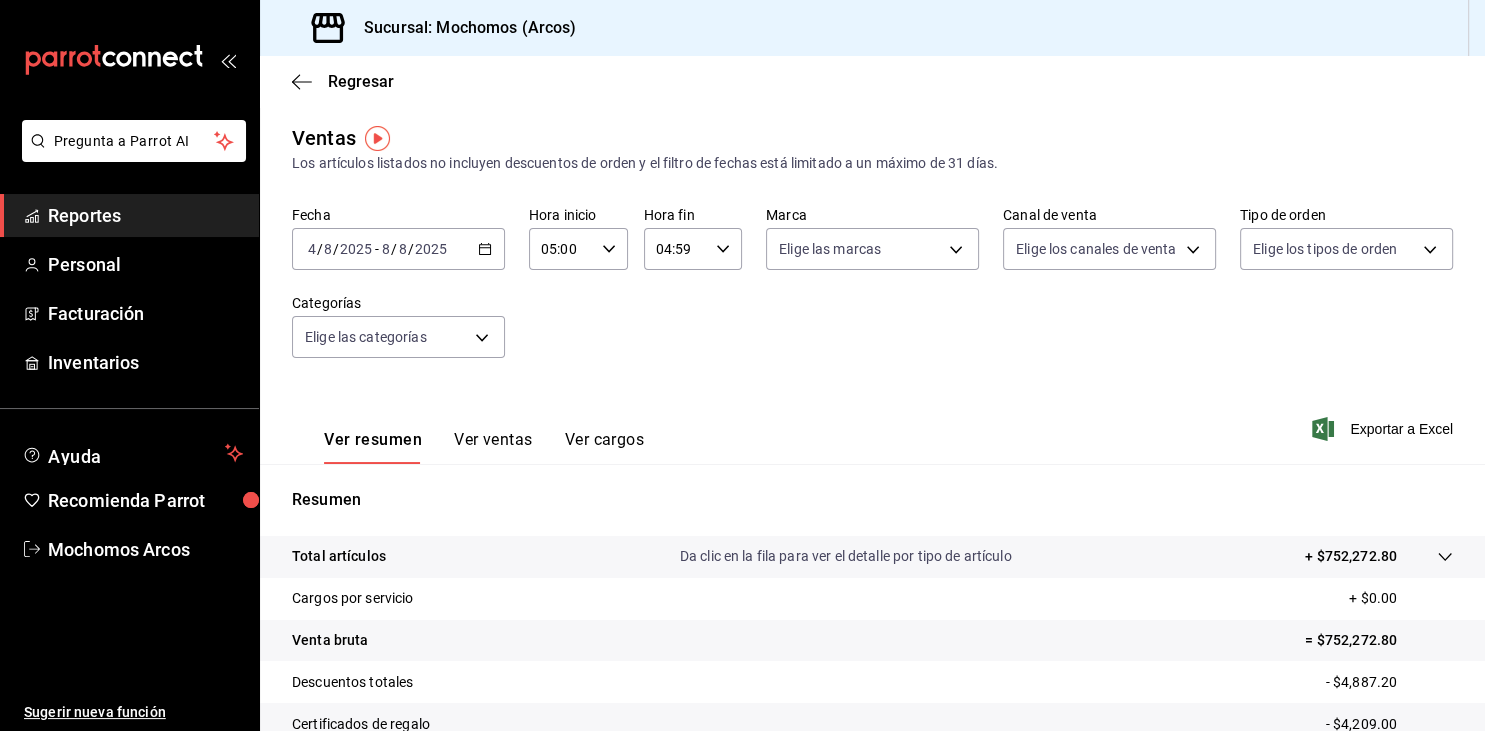 click on "Reportes" at bounding box center (145, 215) 